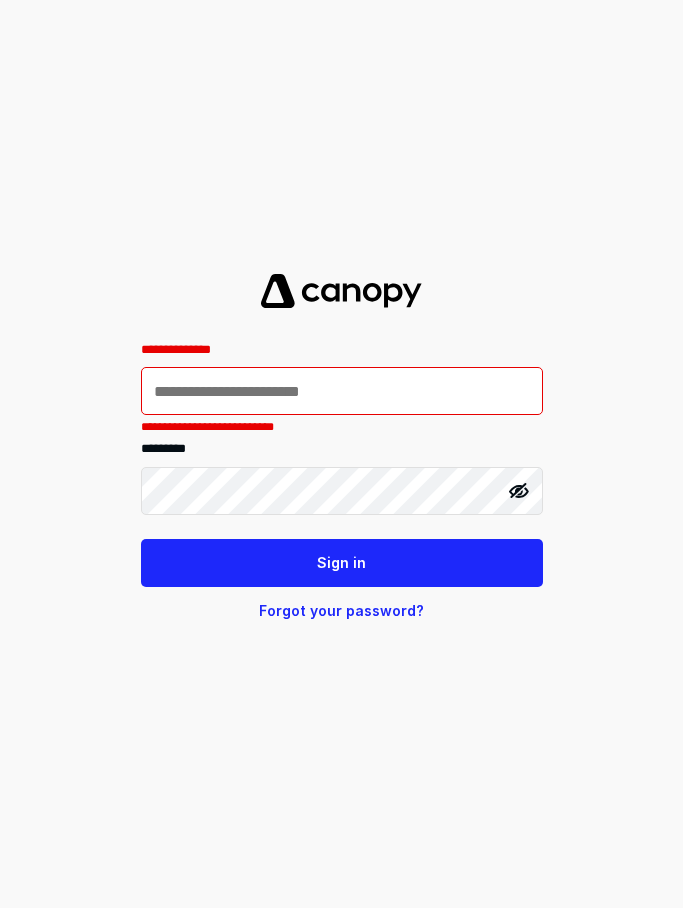 scroll, scrollTop: 0, scrollLeft: 0, axis: both 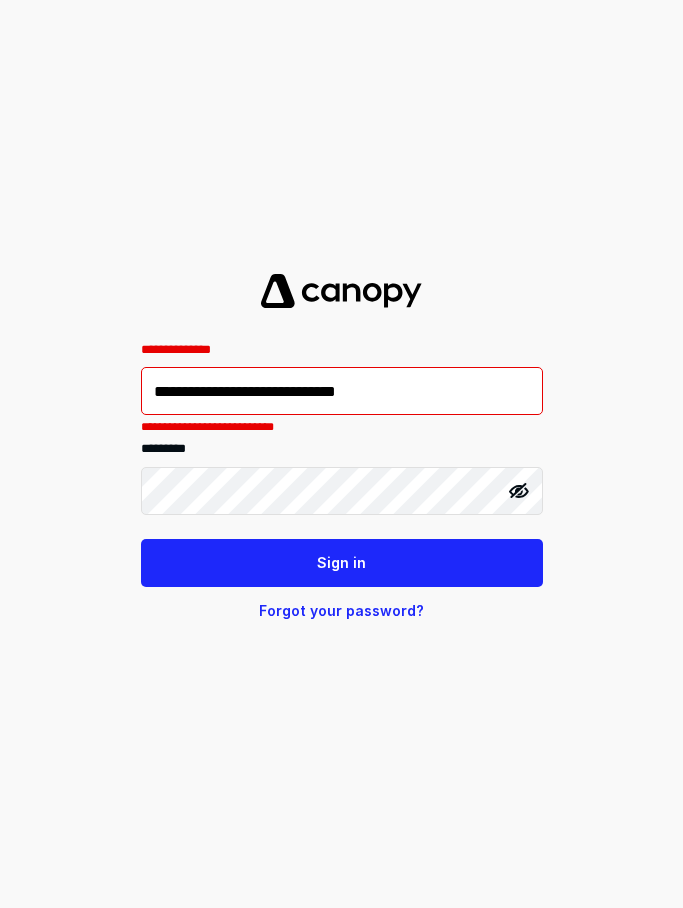 click on "**********" at bounding box center (342, 391) 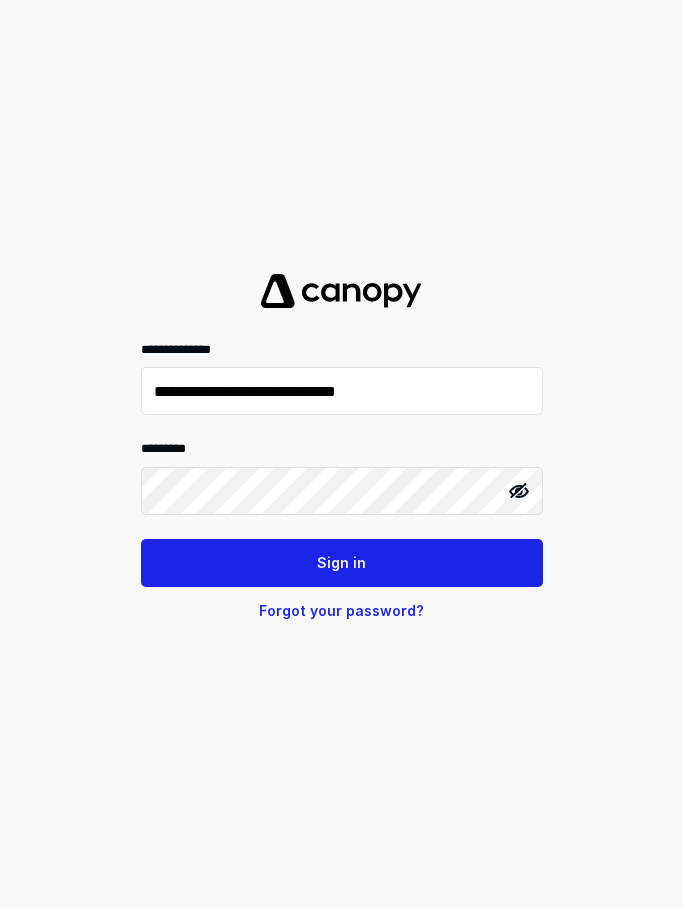 click on "Sign in" at bounding box center [342, 563] 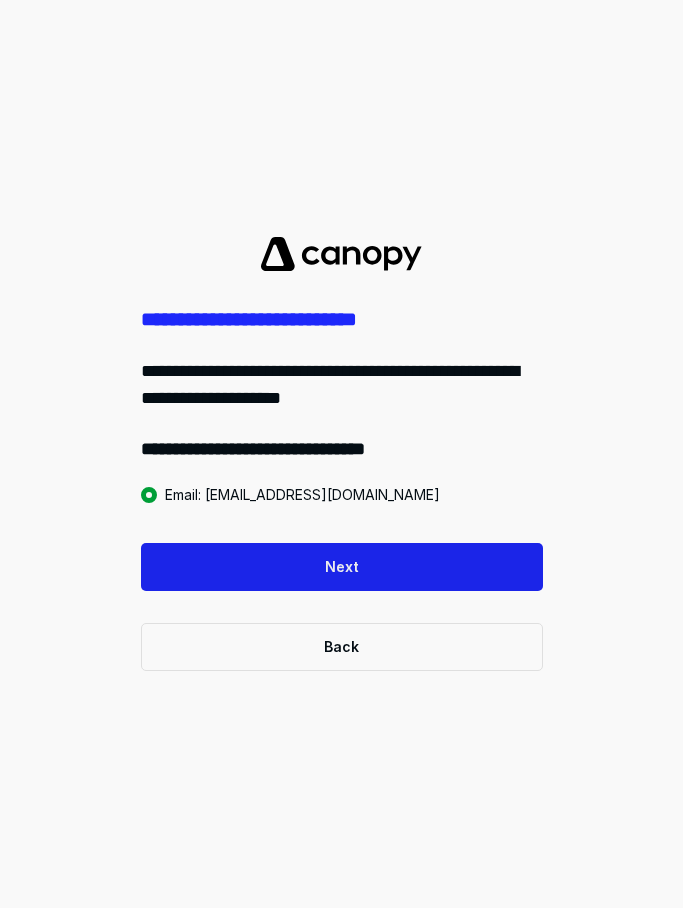 click on "Next" at bounding box center (342, 567) 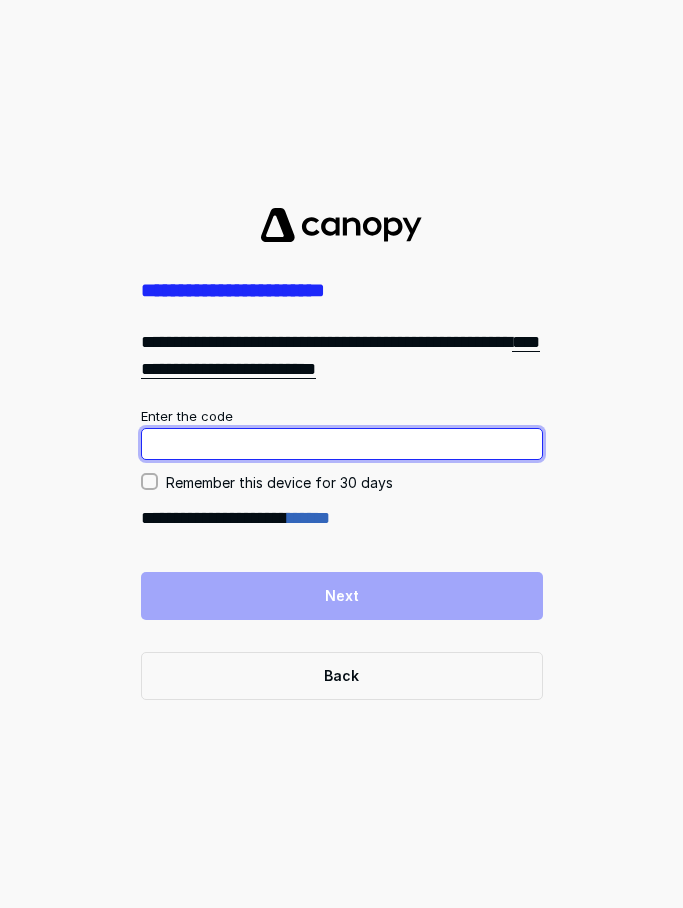 click at bounding box center [342, 444] 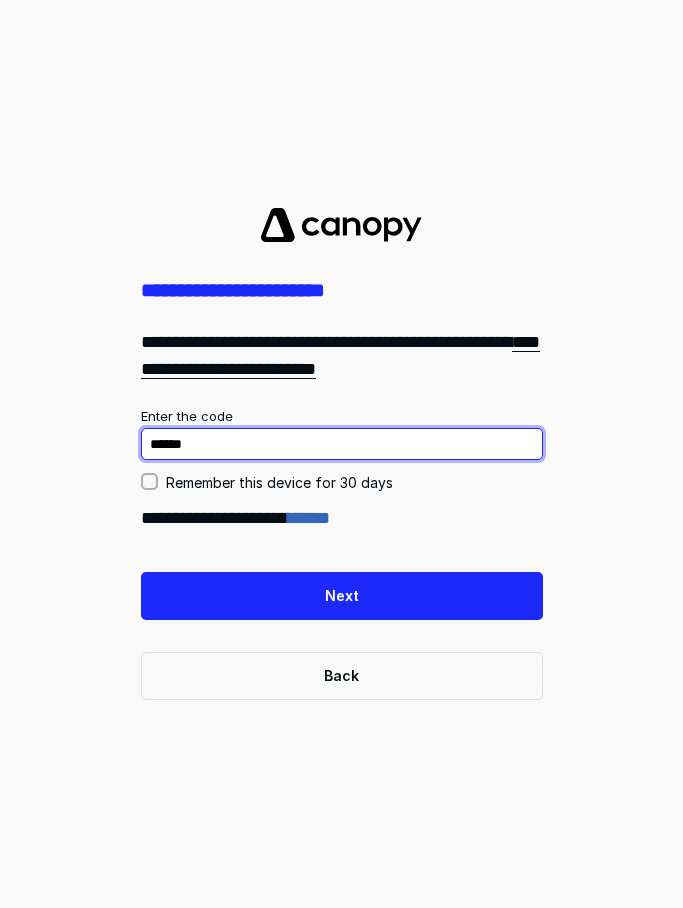 type on "******" 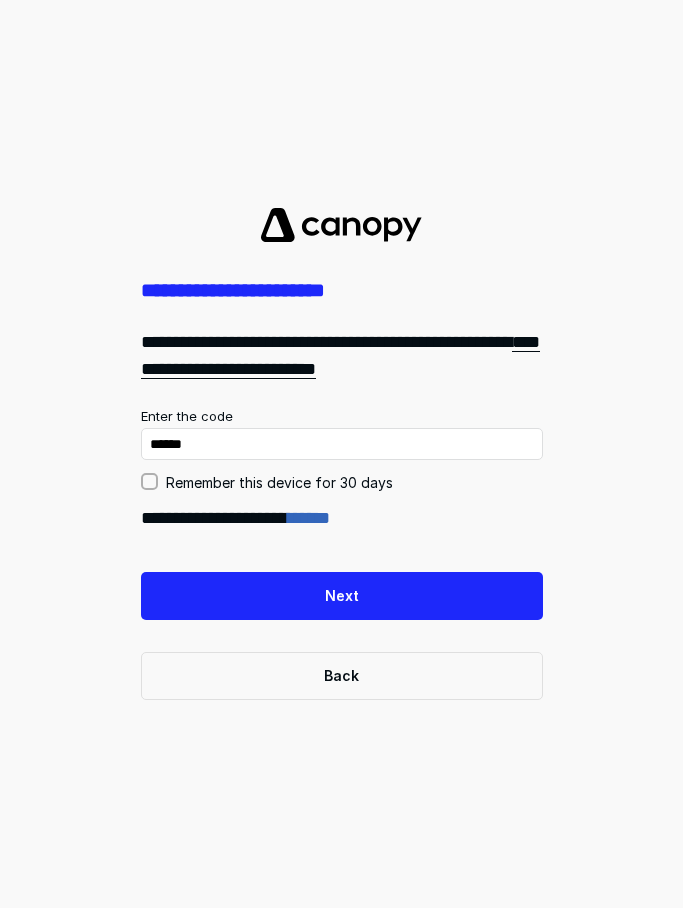 click on "Remember this device for 30 days" at bounding box center [279, 482] 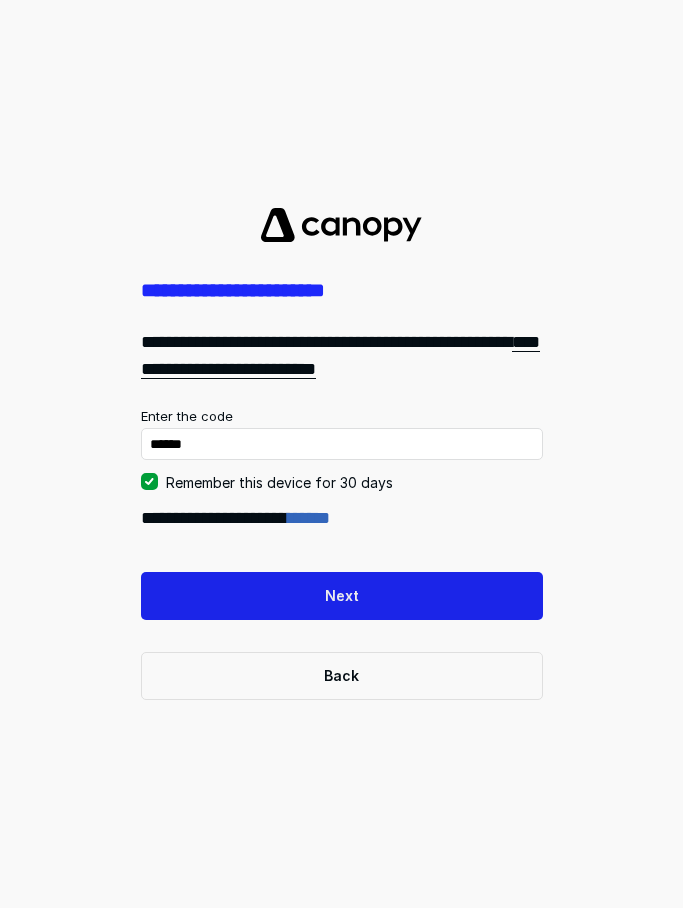 click on "Next" at bounding box center (342, 596) 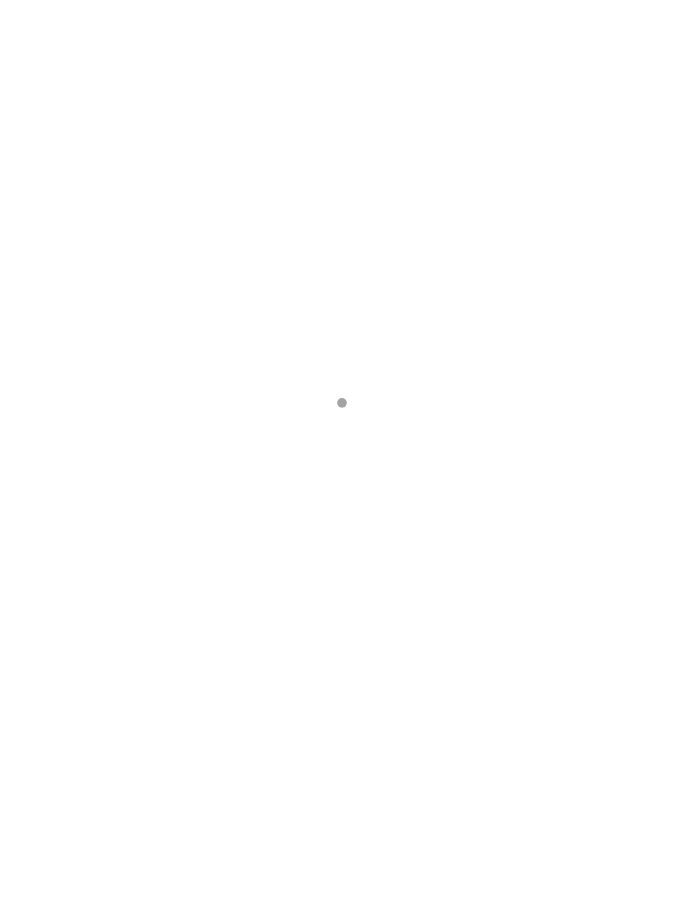 scroll, scrollTop: 0, scrollLeft: 0, axis: both 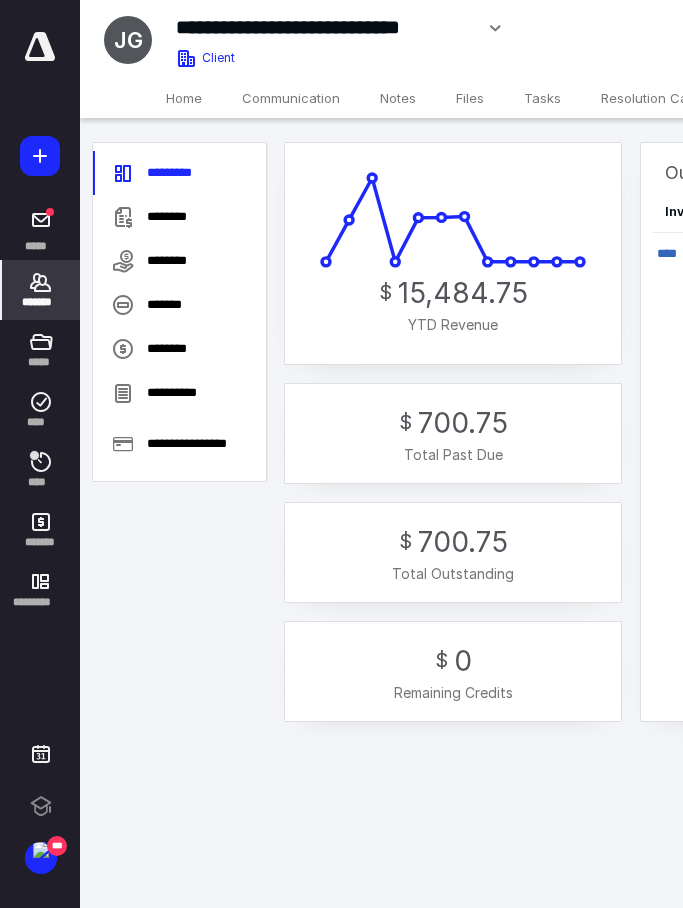 click on "*******" at bounding box center (41, 290) 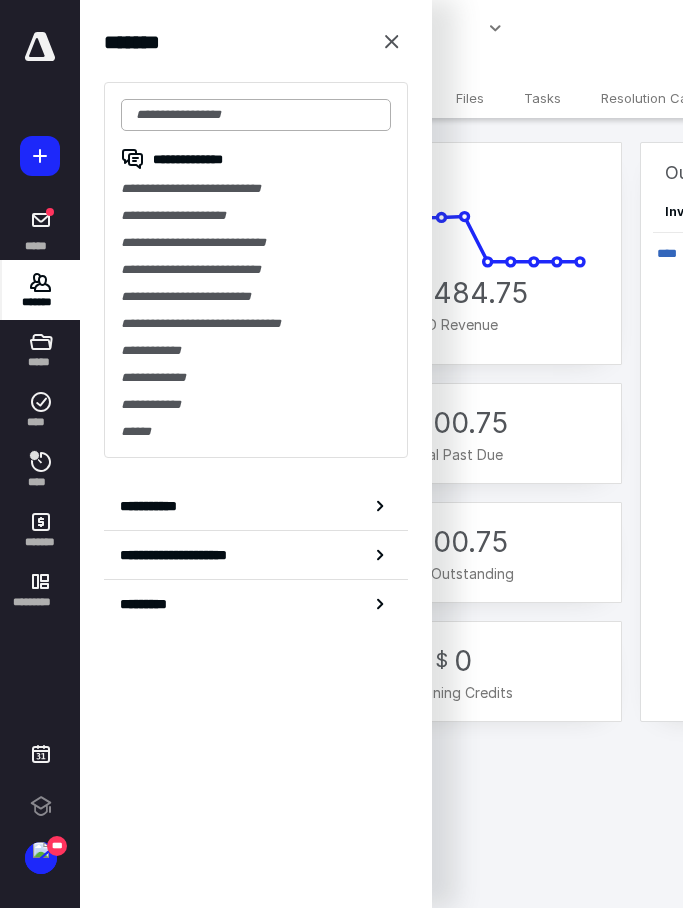 click at bounding box center (256, 115) 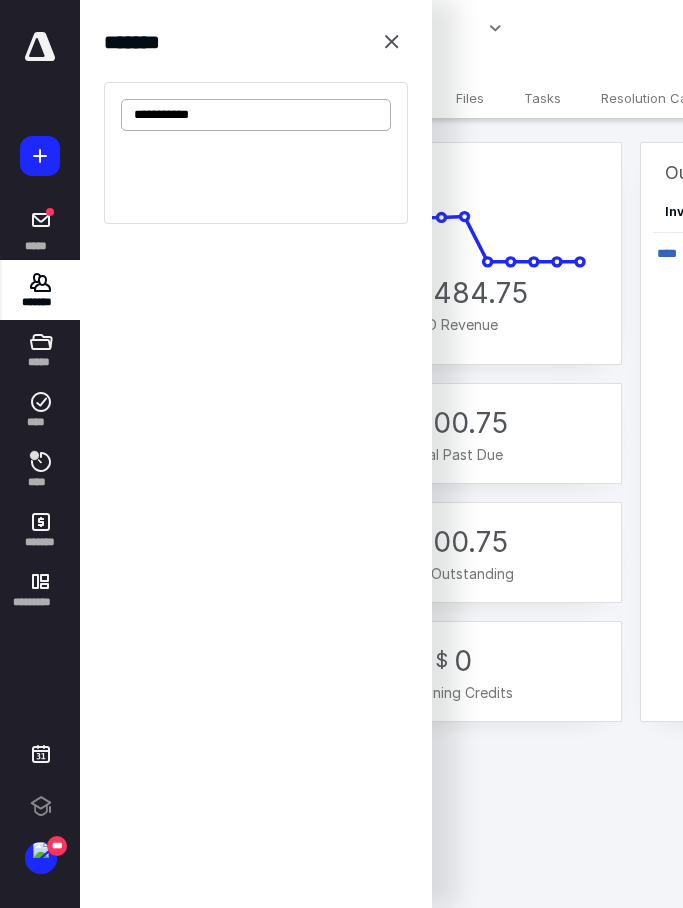 type on "**********" 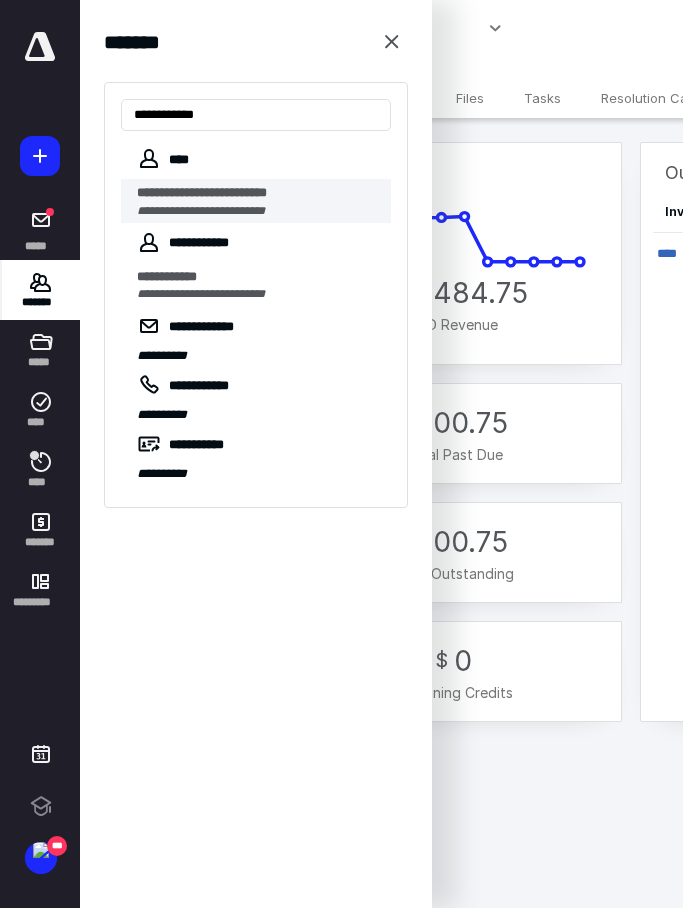 click on "**********" at bounding box center (201, 211) 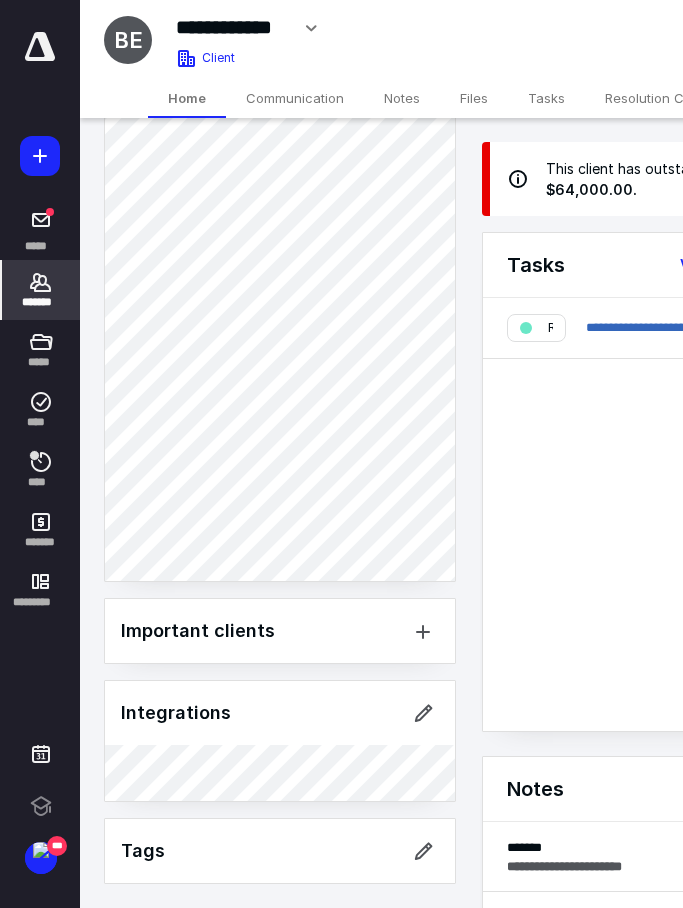 scroll, scrollTop: 457, scrollLeft: 0, axis: vertical 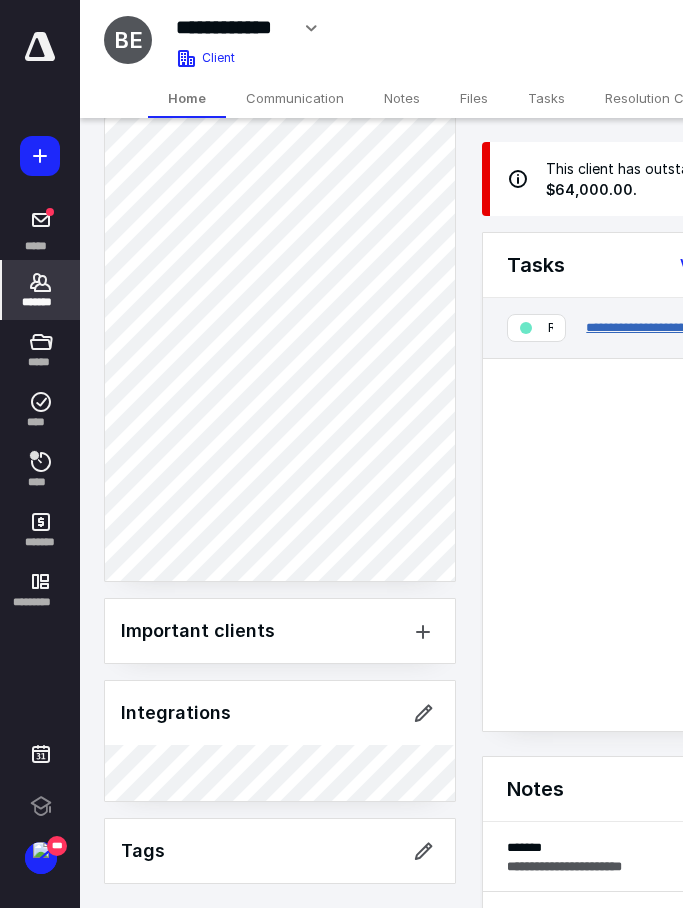 click on "**********" at bounding box center [648, 327] 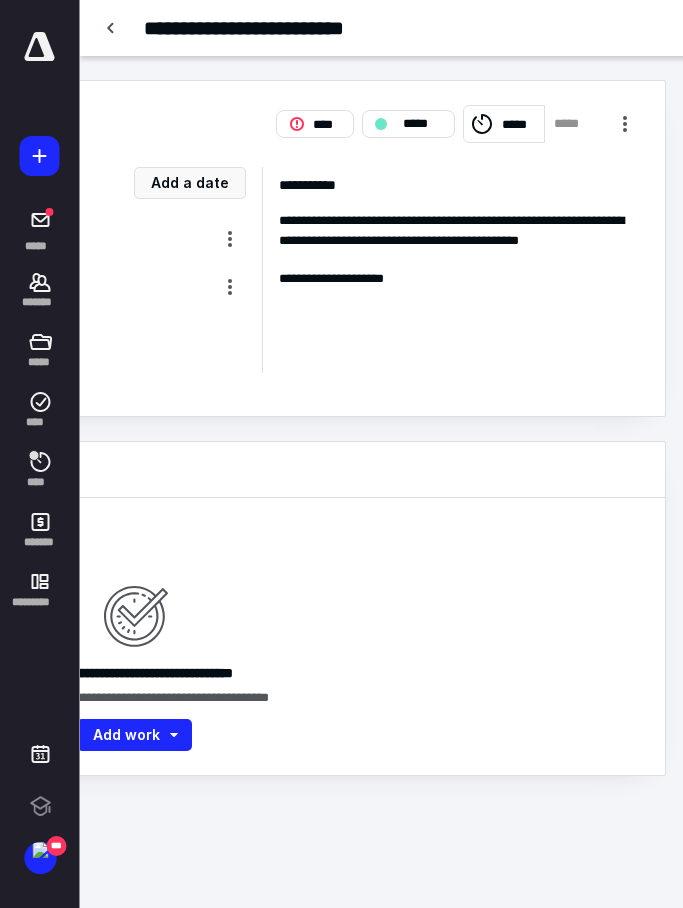scroll, scrollTop: 0, scrollLeft: 549, axis: horizontal 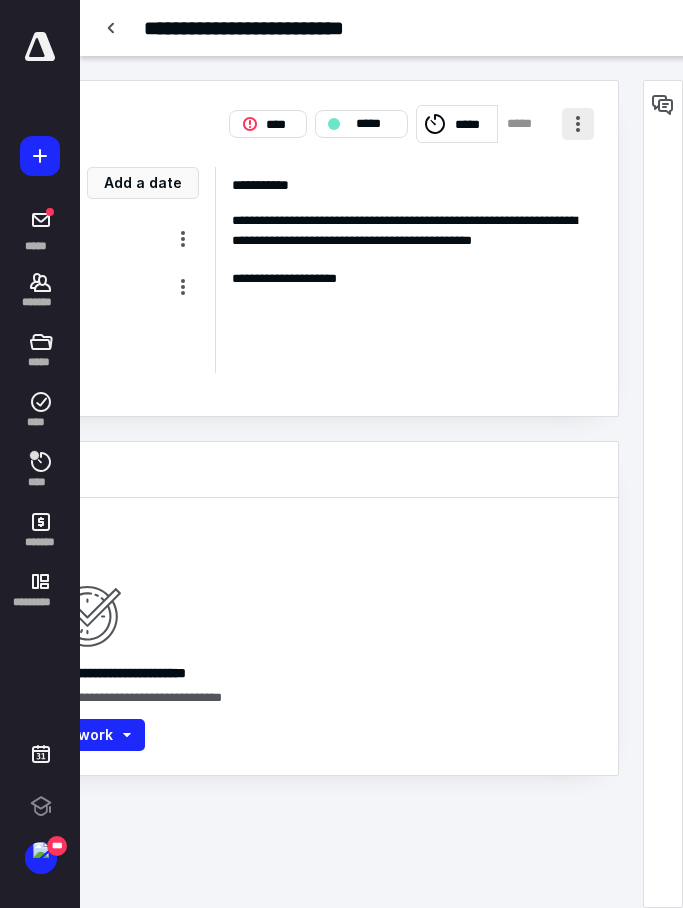 click at bounding box center [578, 124] 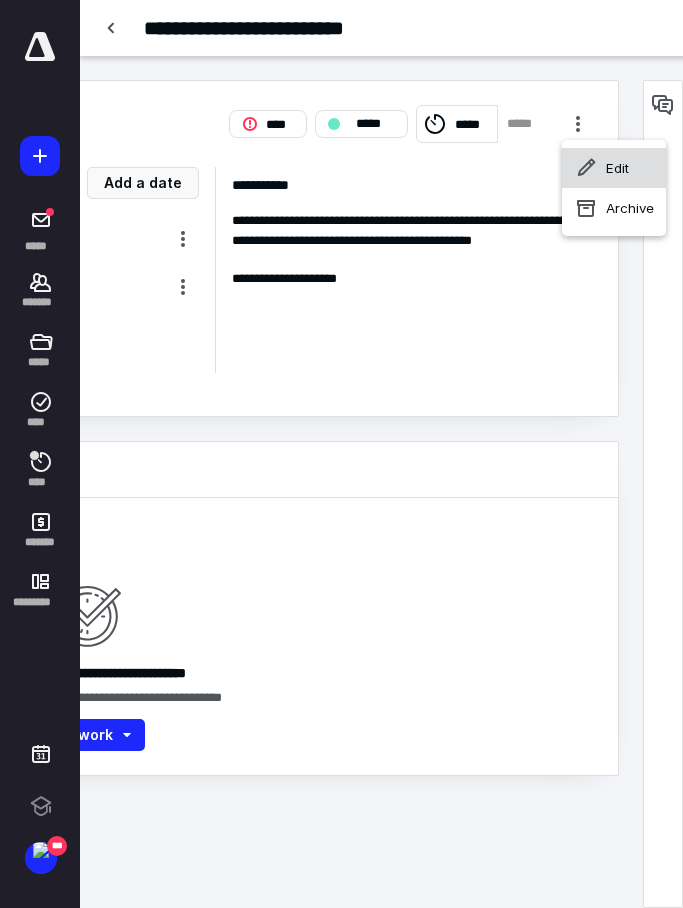 click on "Edit" at bounding box center (614, 168) 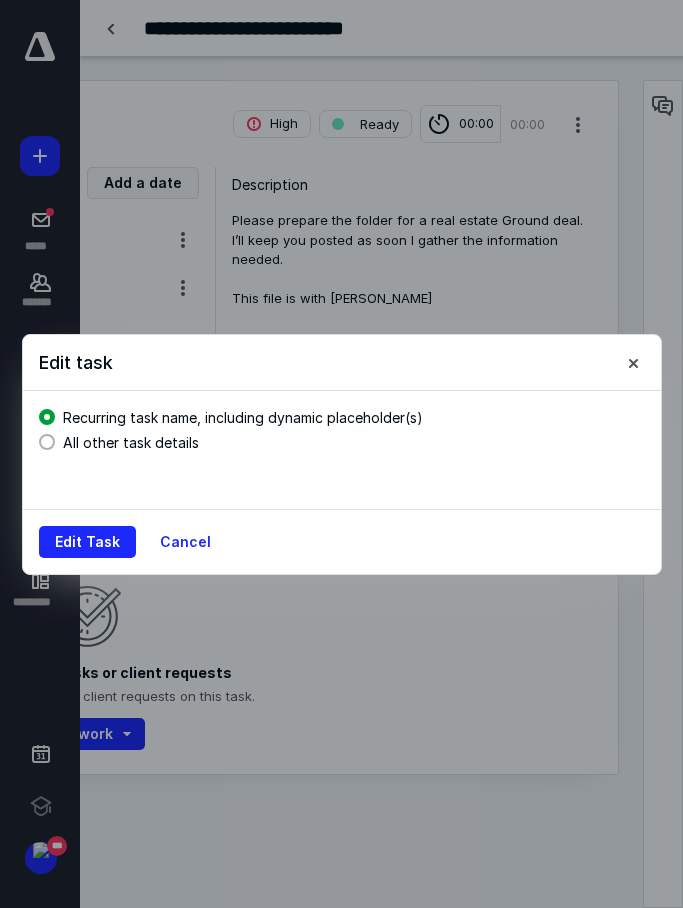 click on "All other task details" at bounding box center [131, 442] 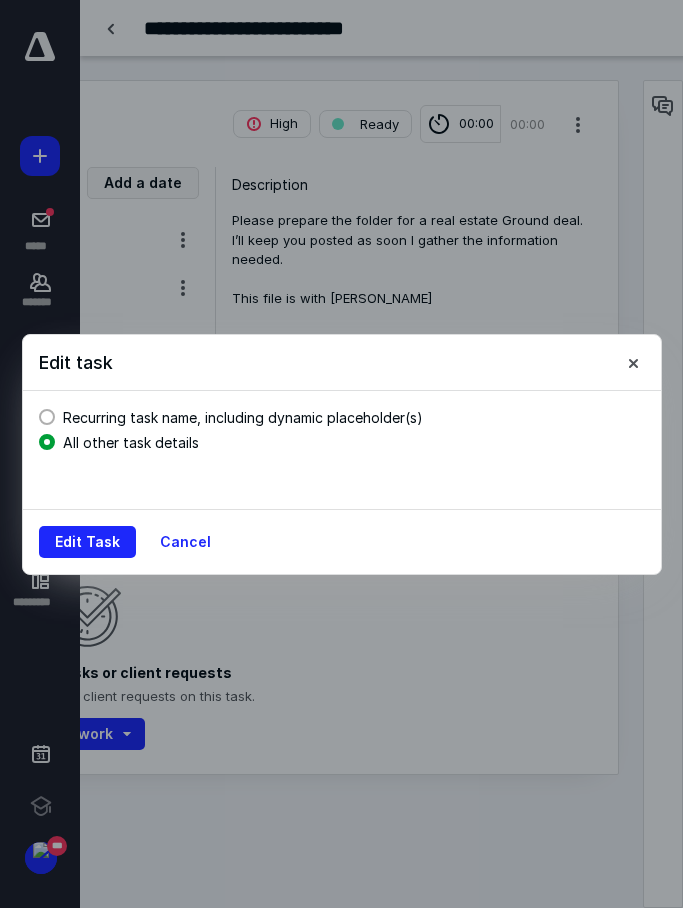 click on "Edit Task" at bounding box center (87, 542) 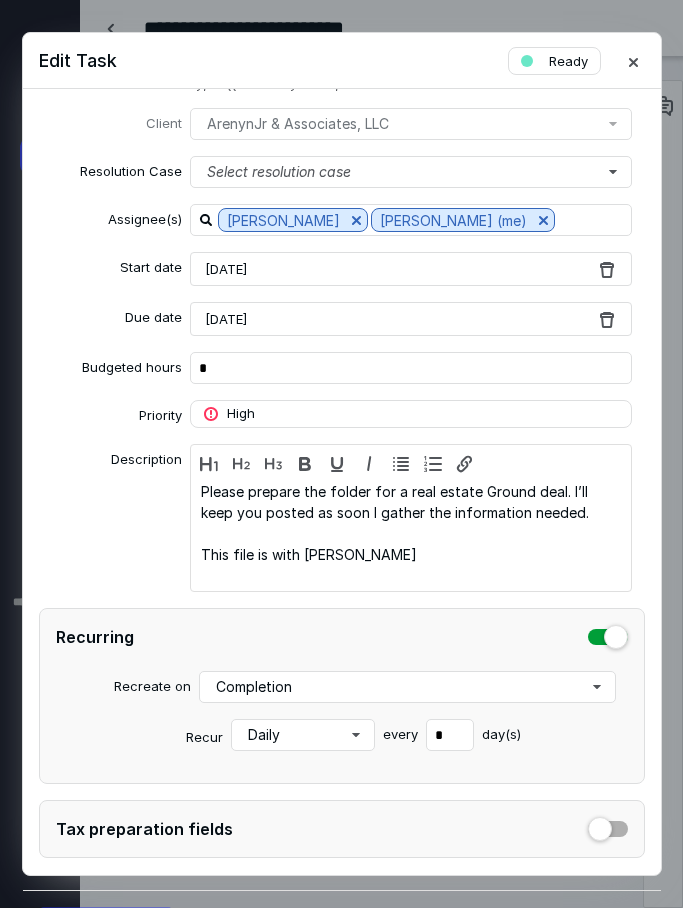 scroll, scrollTop: 65, scrollLeft: 0, axis: vertical 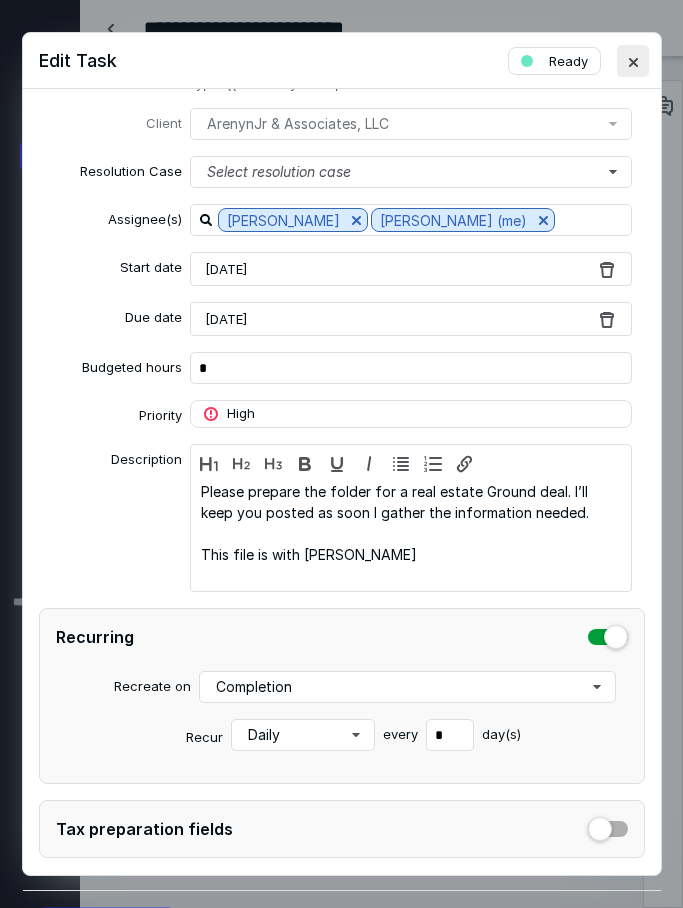 click at bounding box center [633, 61] 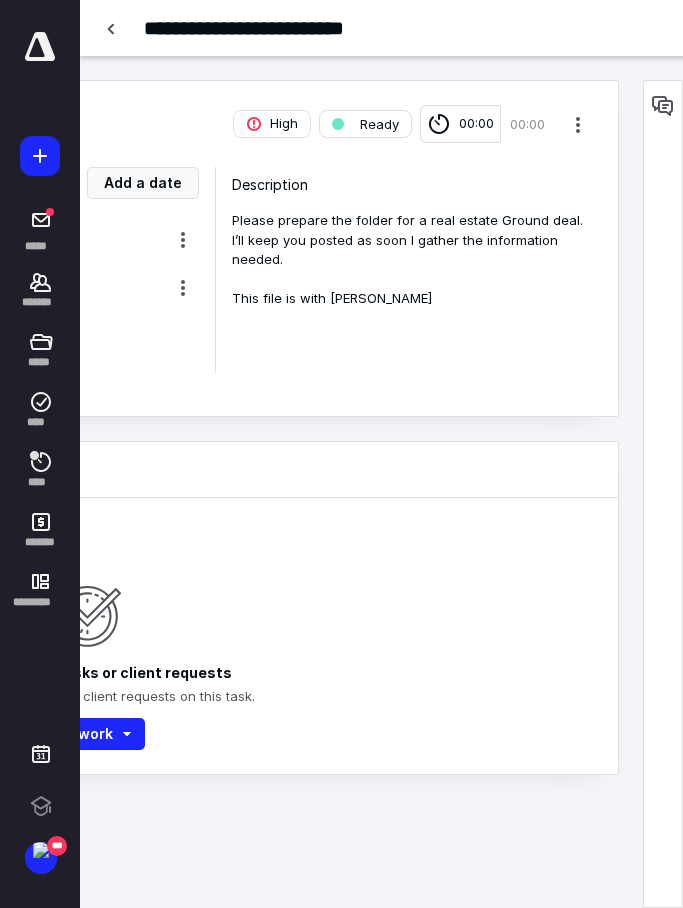 click on "**********" at bounding box center (272, 28) 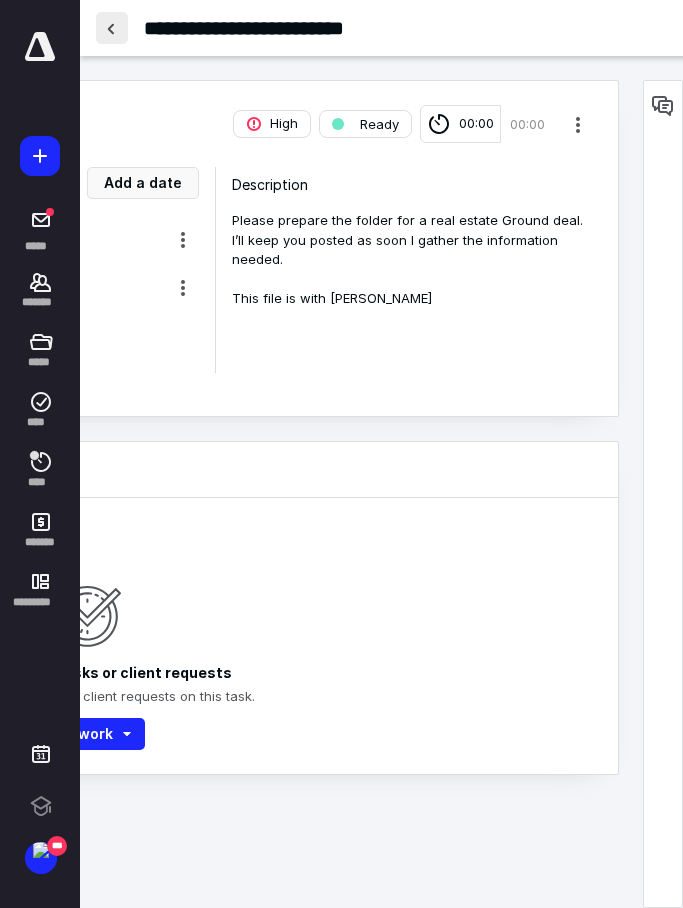 click at bounding box center (112, 28) 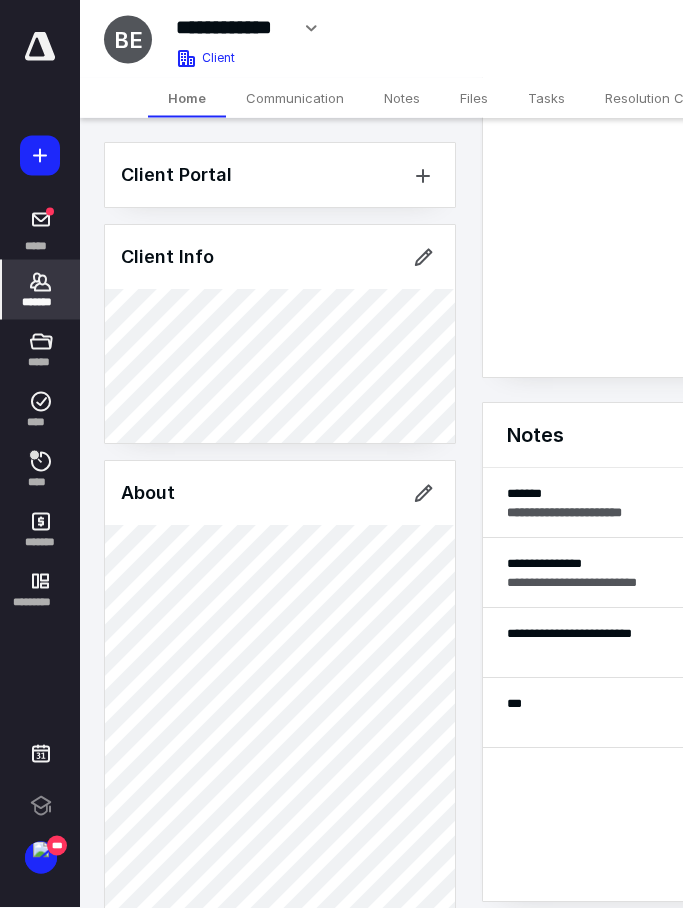 scroll, scrollTop: 361, scrollLeft: 0, axis: vertical 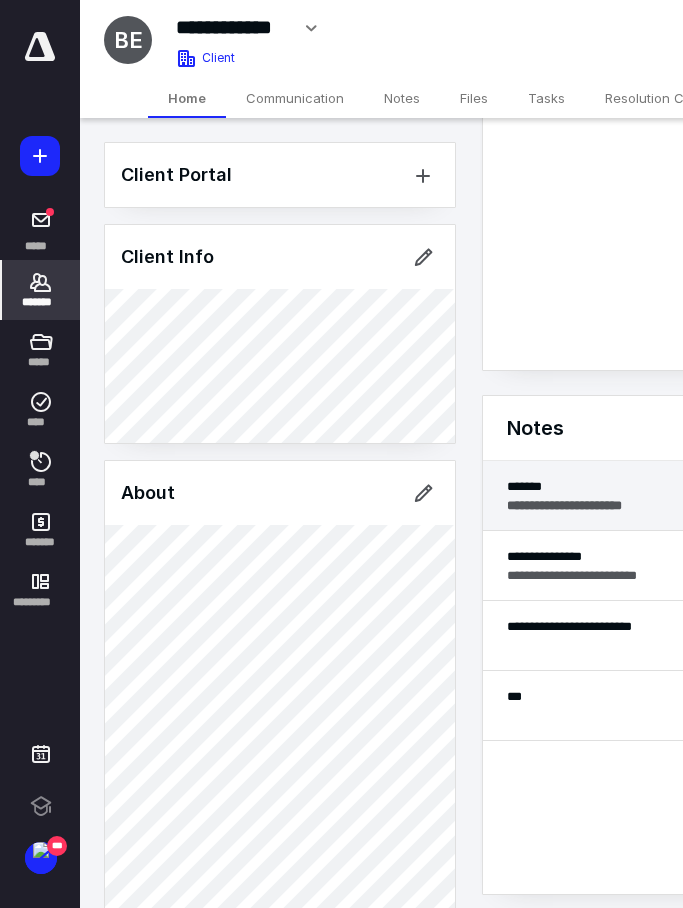 click on "**********" at bounding box center (651, 496) 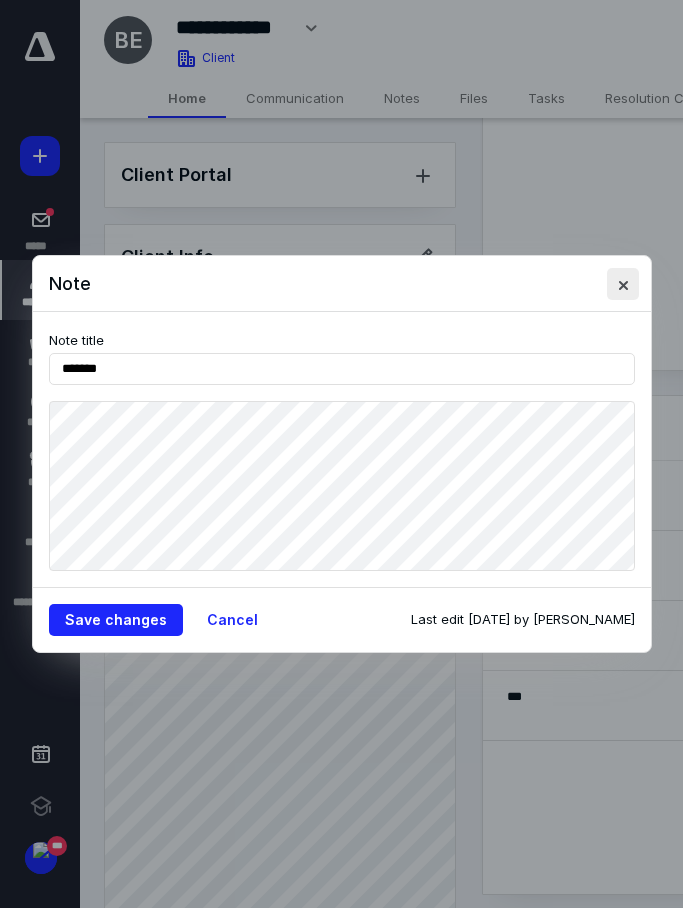 click at bounding box center [623, 284] 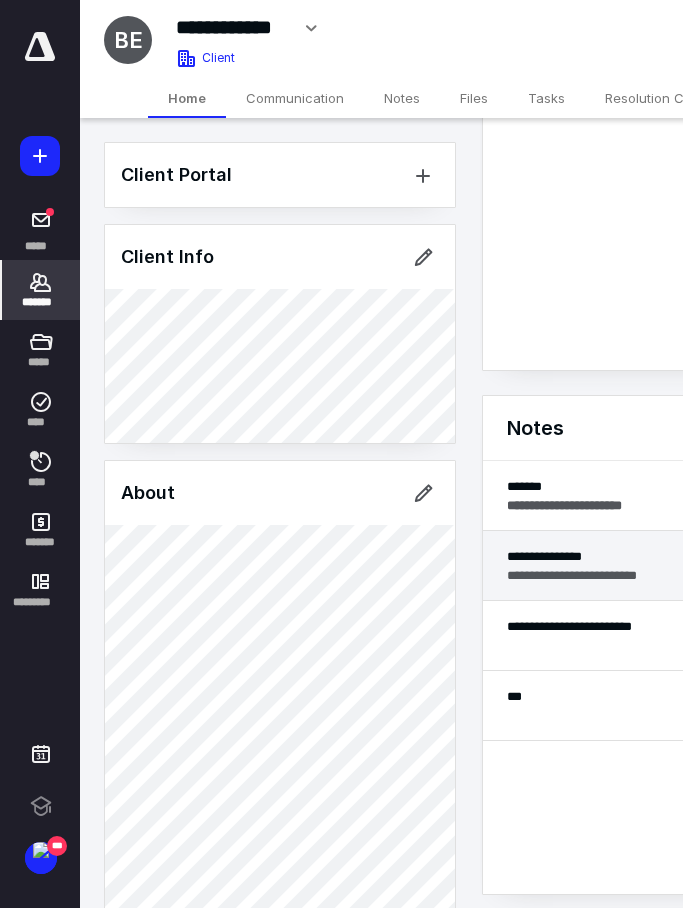 click on "**********" at bounding box center [651, 575] 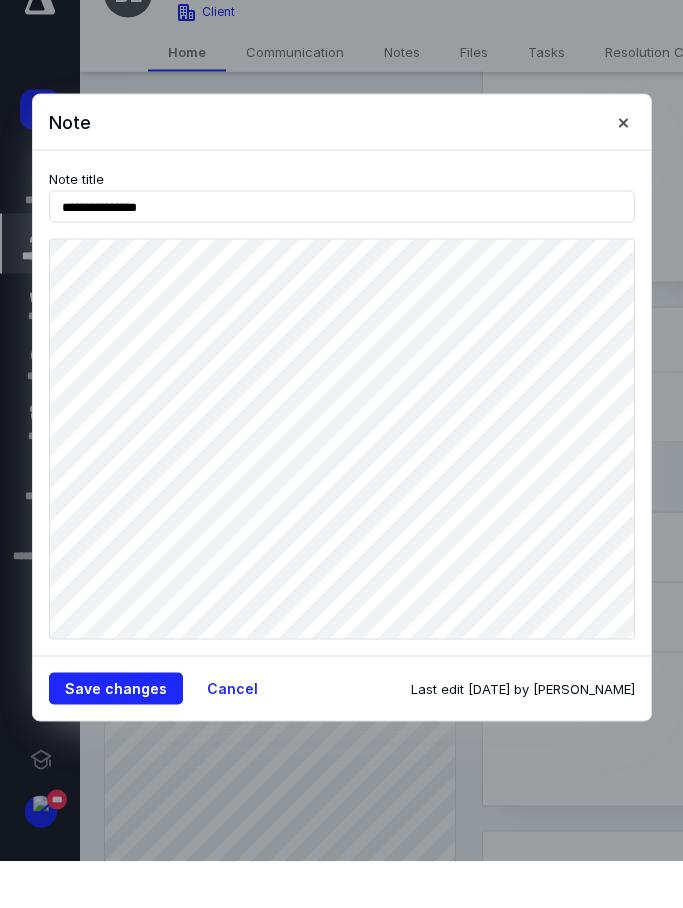 scroll, scrollTop: 407, scrollLeft: 0, axis: vertical 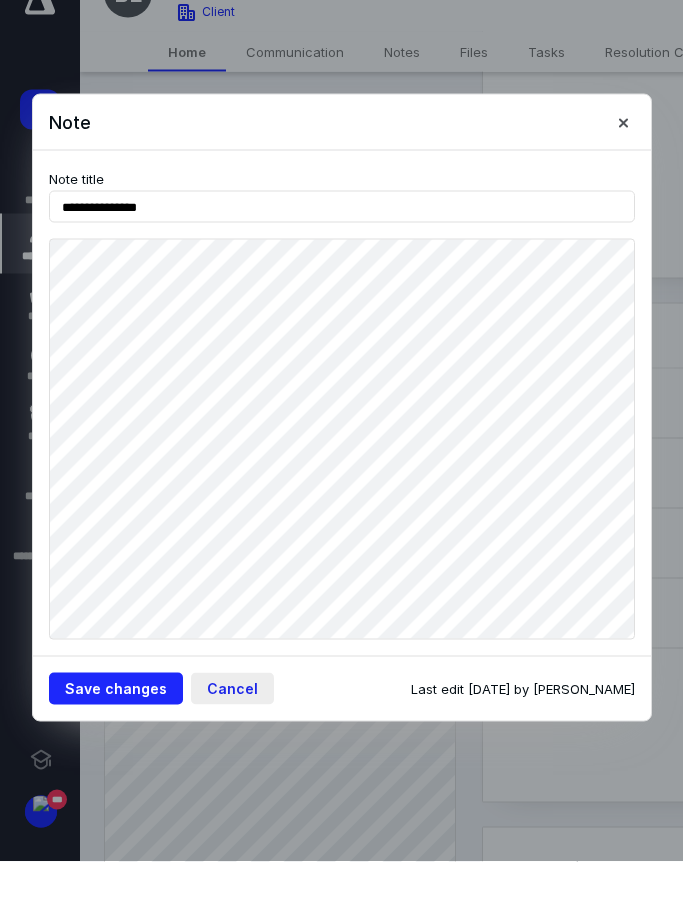click on "Cancel" at bounding box center [232, 735] 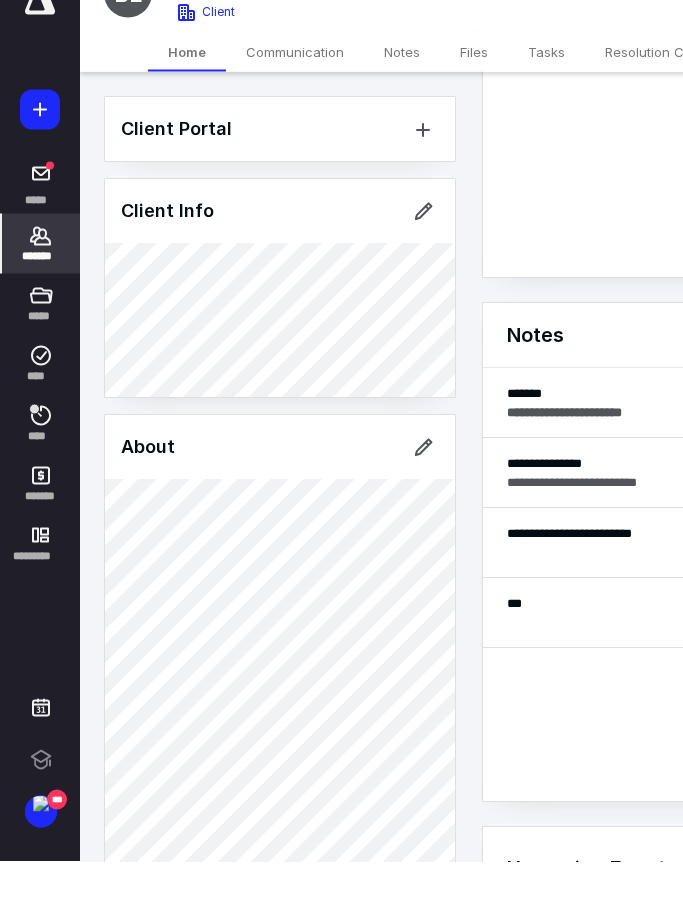 scroll, scrollTop: 454, scrollLeft: 0, axis: vertical 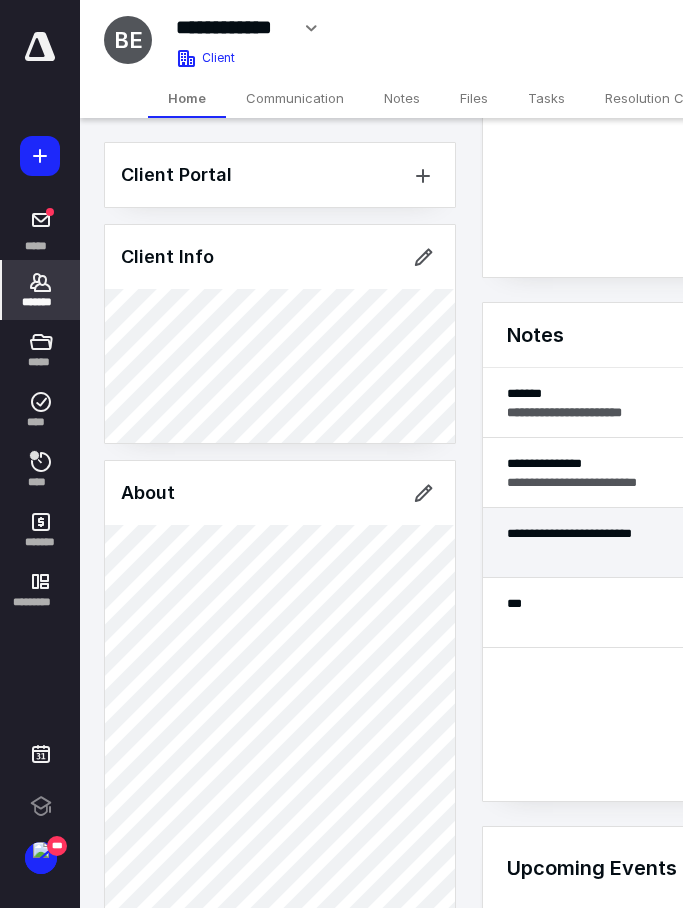 click on "**********" at bounding box center [651, 533] 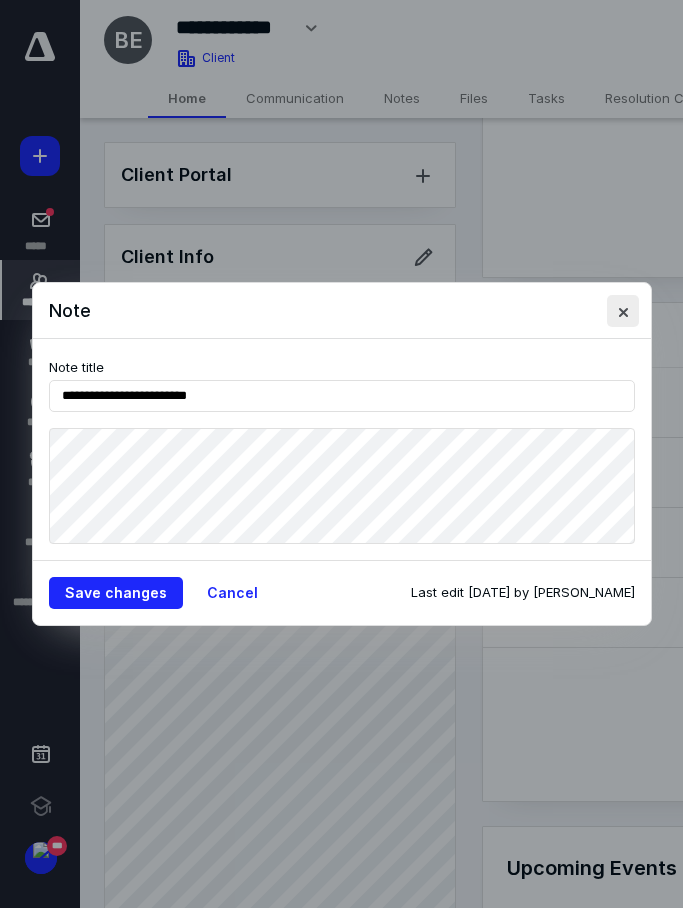 click at bounding box center [623, 311] 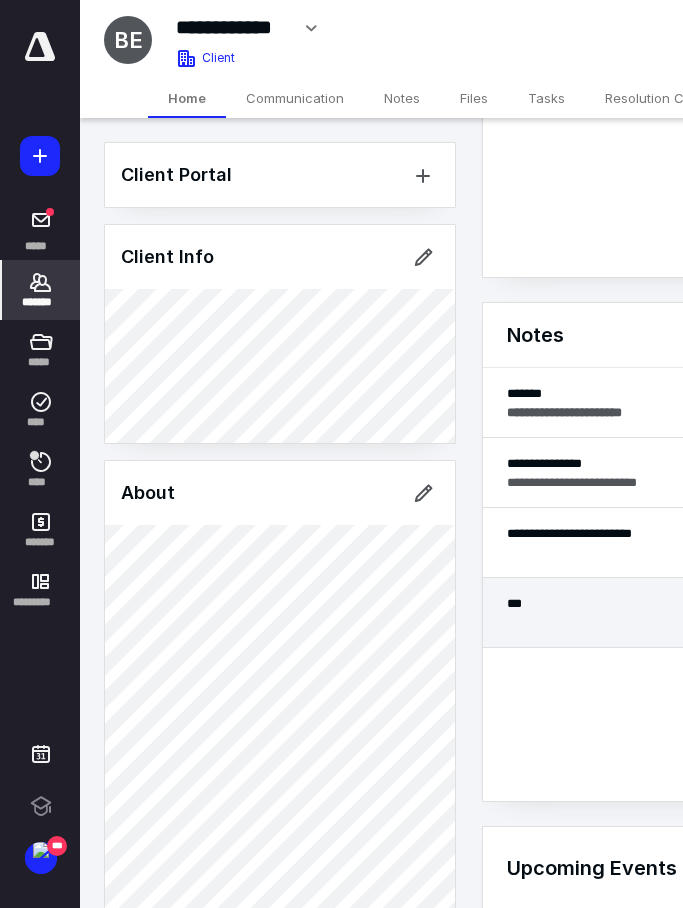 click at bounding box center [651, 622] 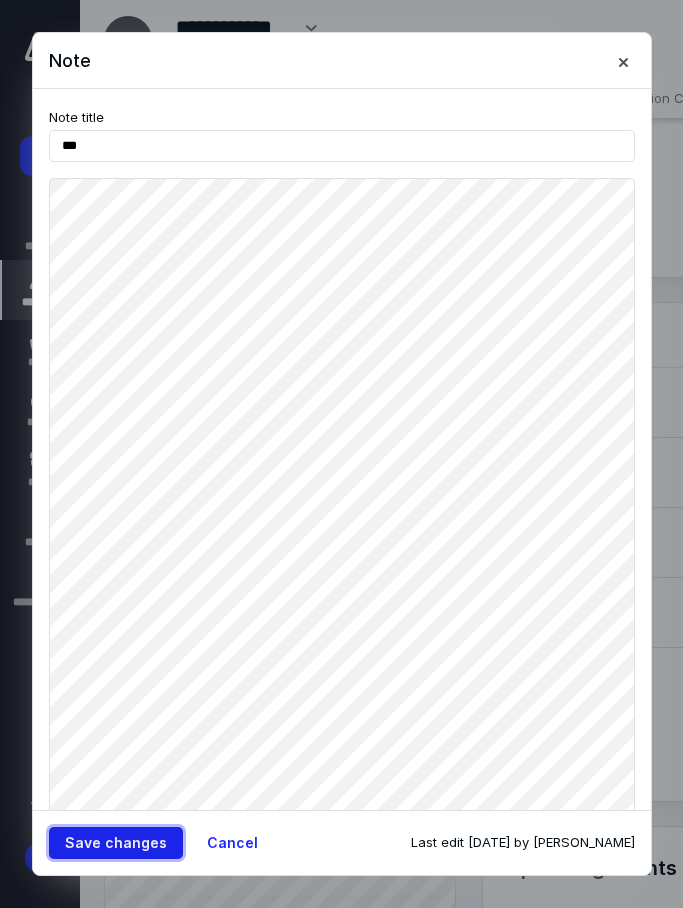 click on "Save changes" at bounding box center (116, 843) 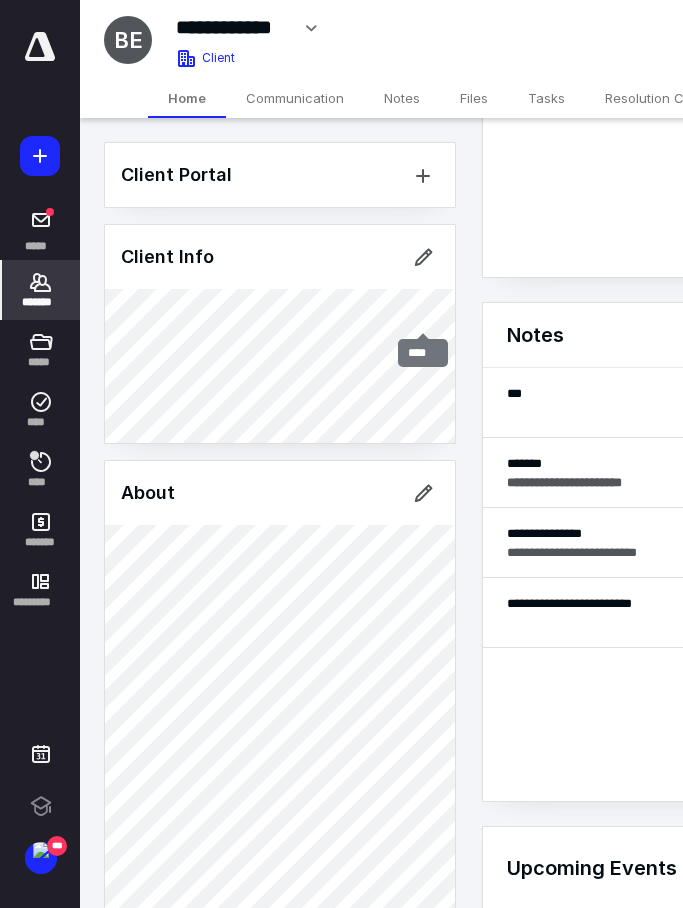 scroll, scrollTop: 534, scrollLeft: 0, axis: vertical 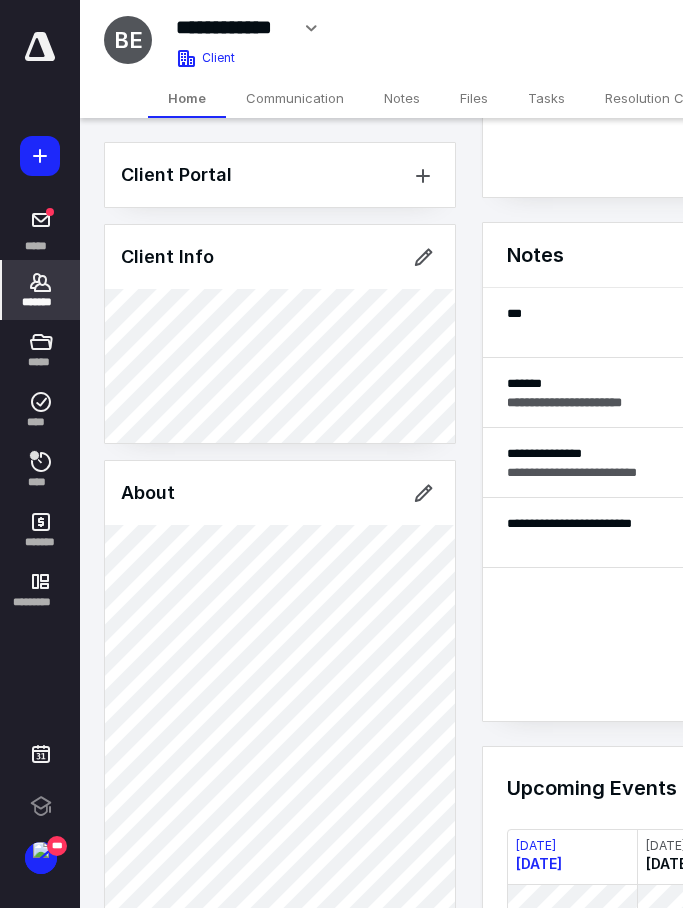 click on "*******" at bounding box center [41, 302] 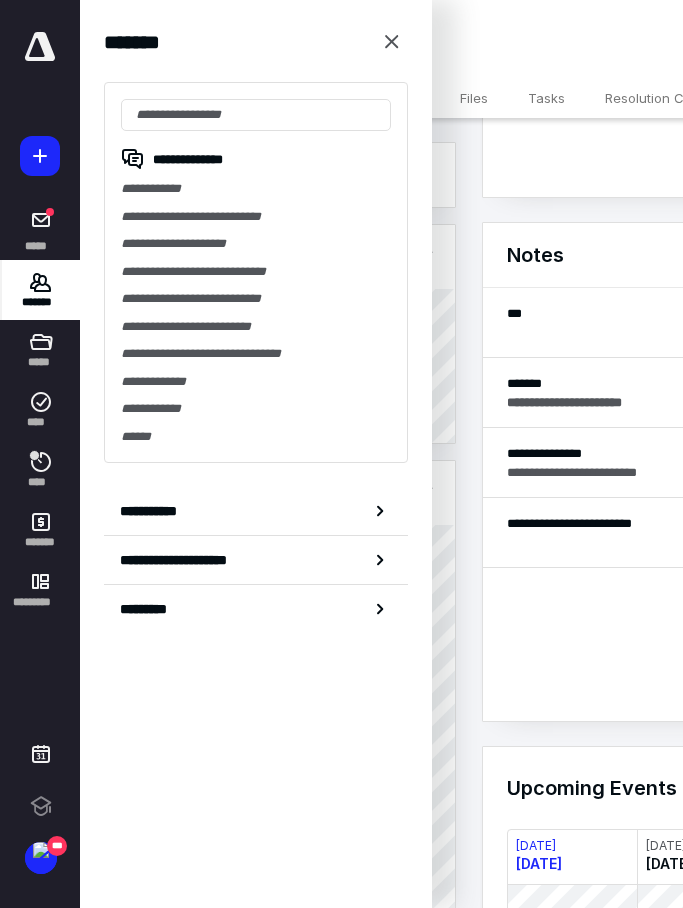 scroll, scrollTop: 467, scrollLeft: 0, axis: vertical 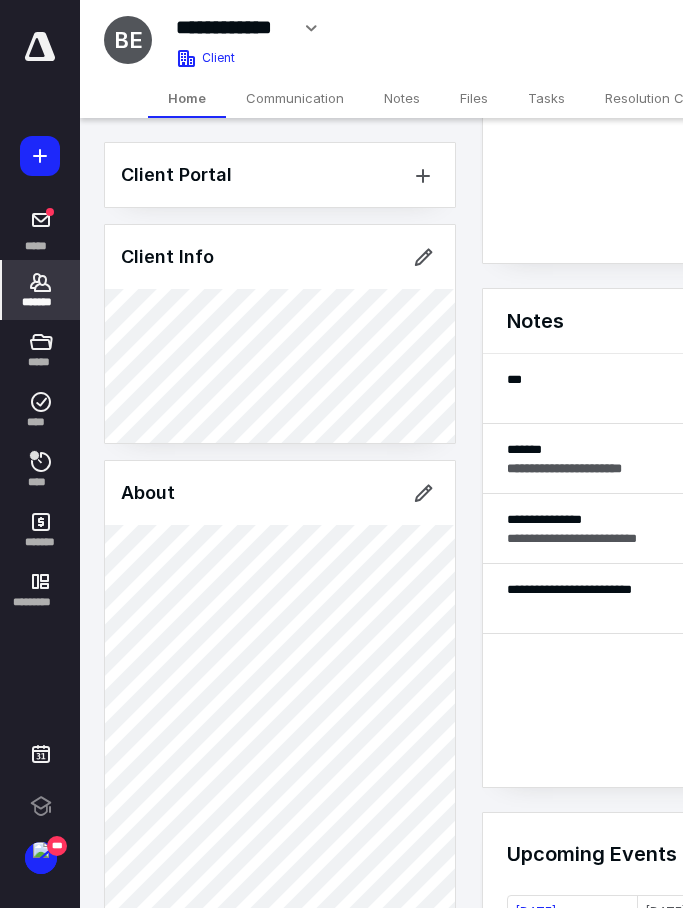 click 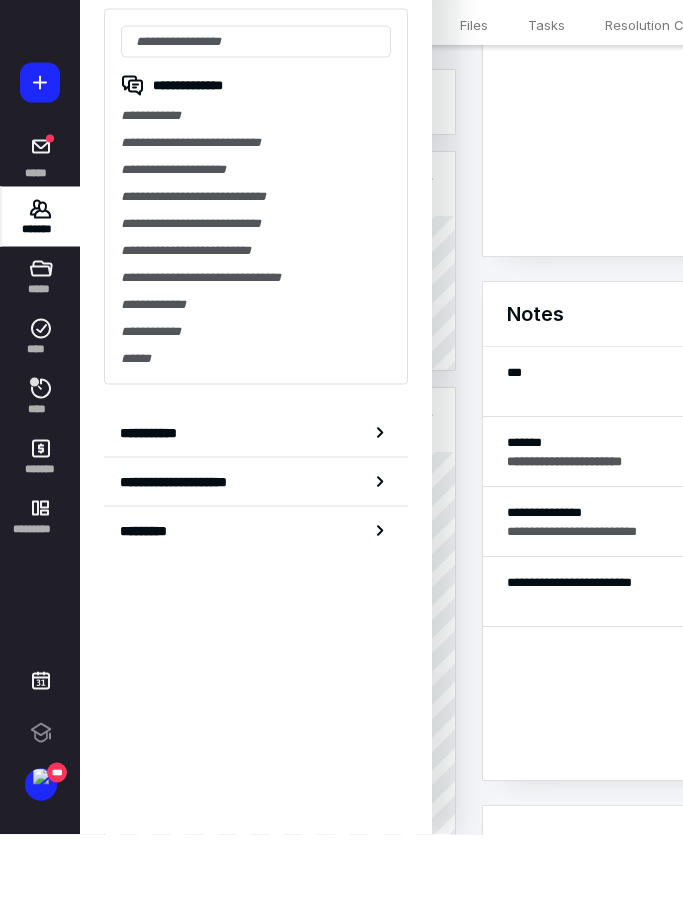 scroll, scrollTop: 475, scrollLeft: 0, axis: vertical 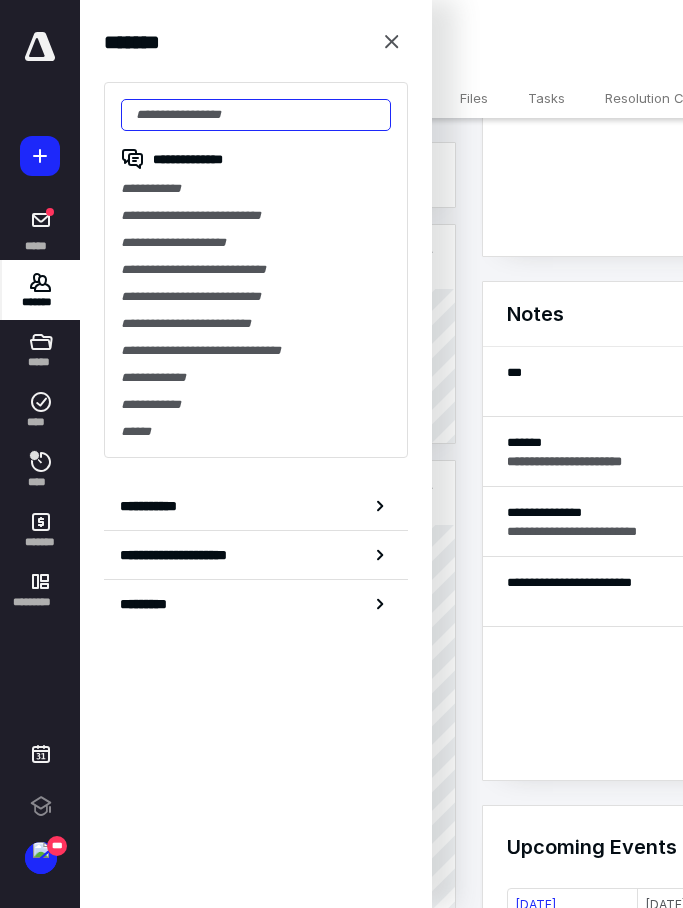 click at bounding box center (256, 115) 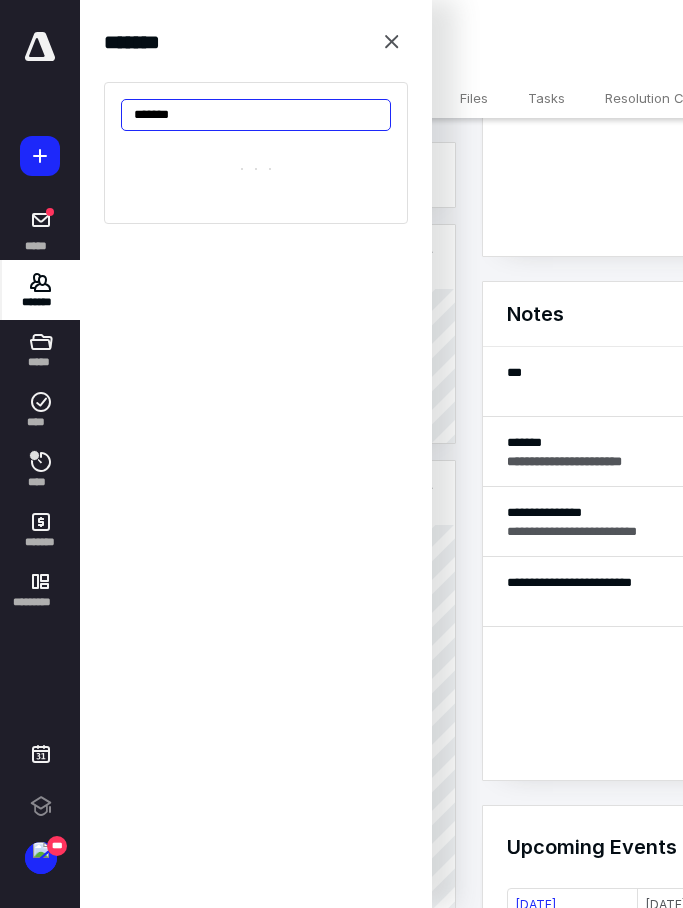 type on "********" 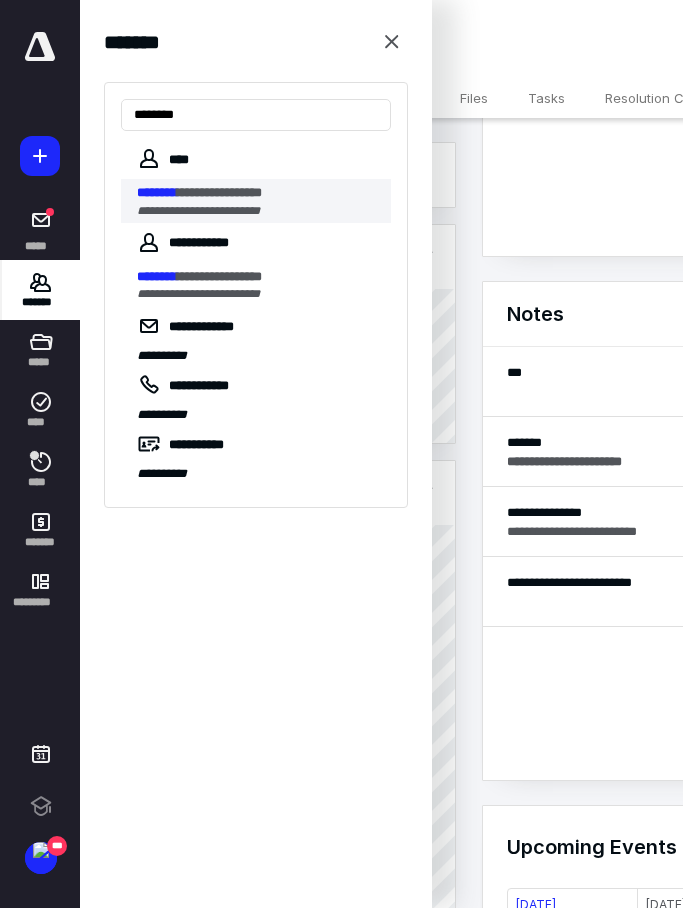click on "**********" at bounding box center (219, 192) 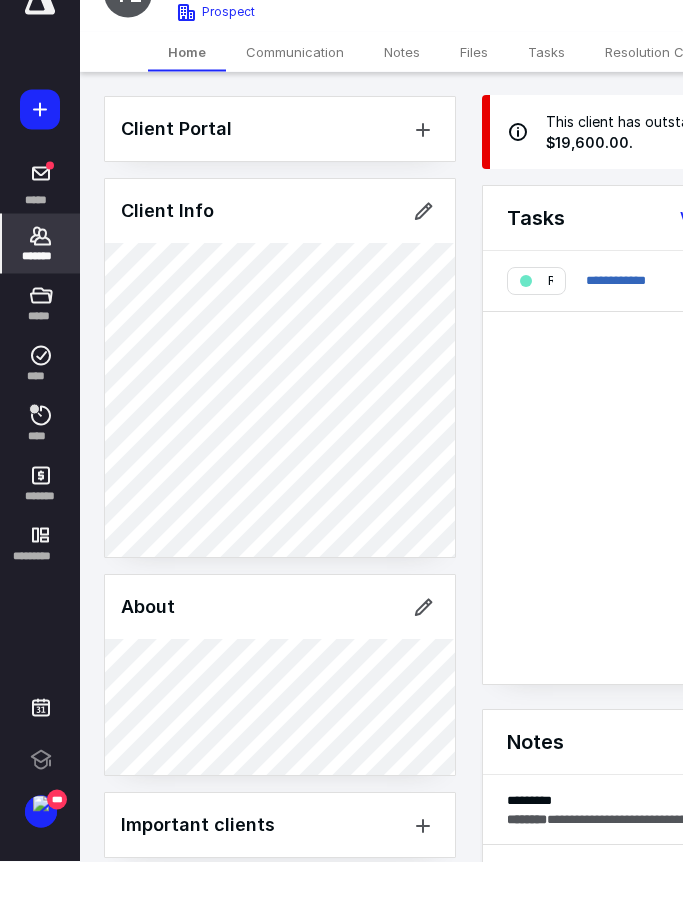 scroll, scrollTop: 47, scrollLeft: 0, axis: vertical 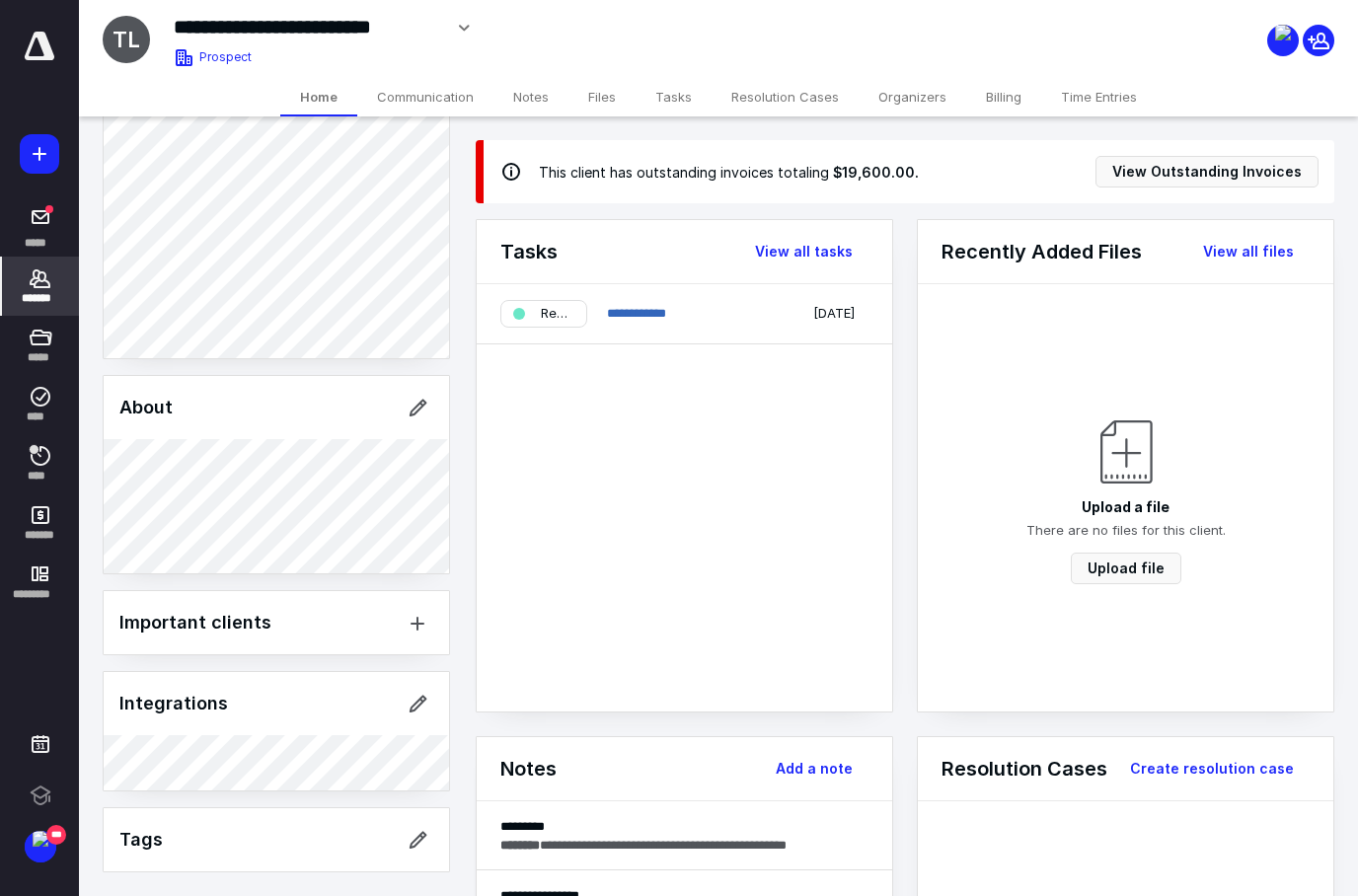 click 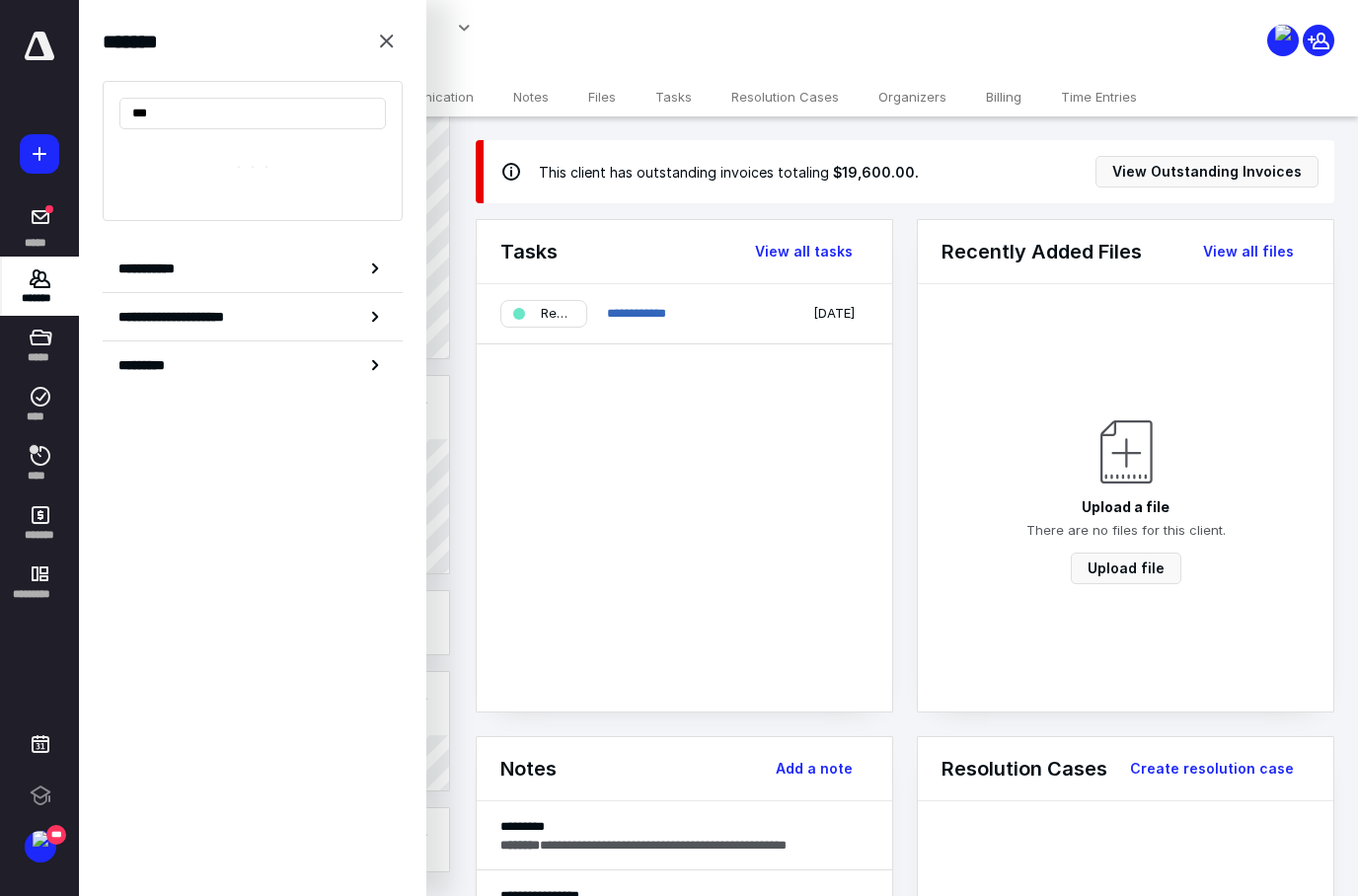 type on "****" 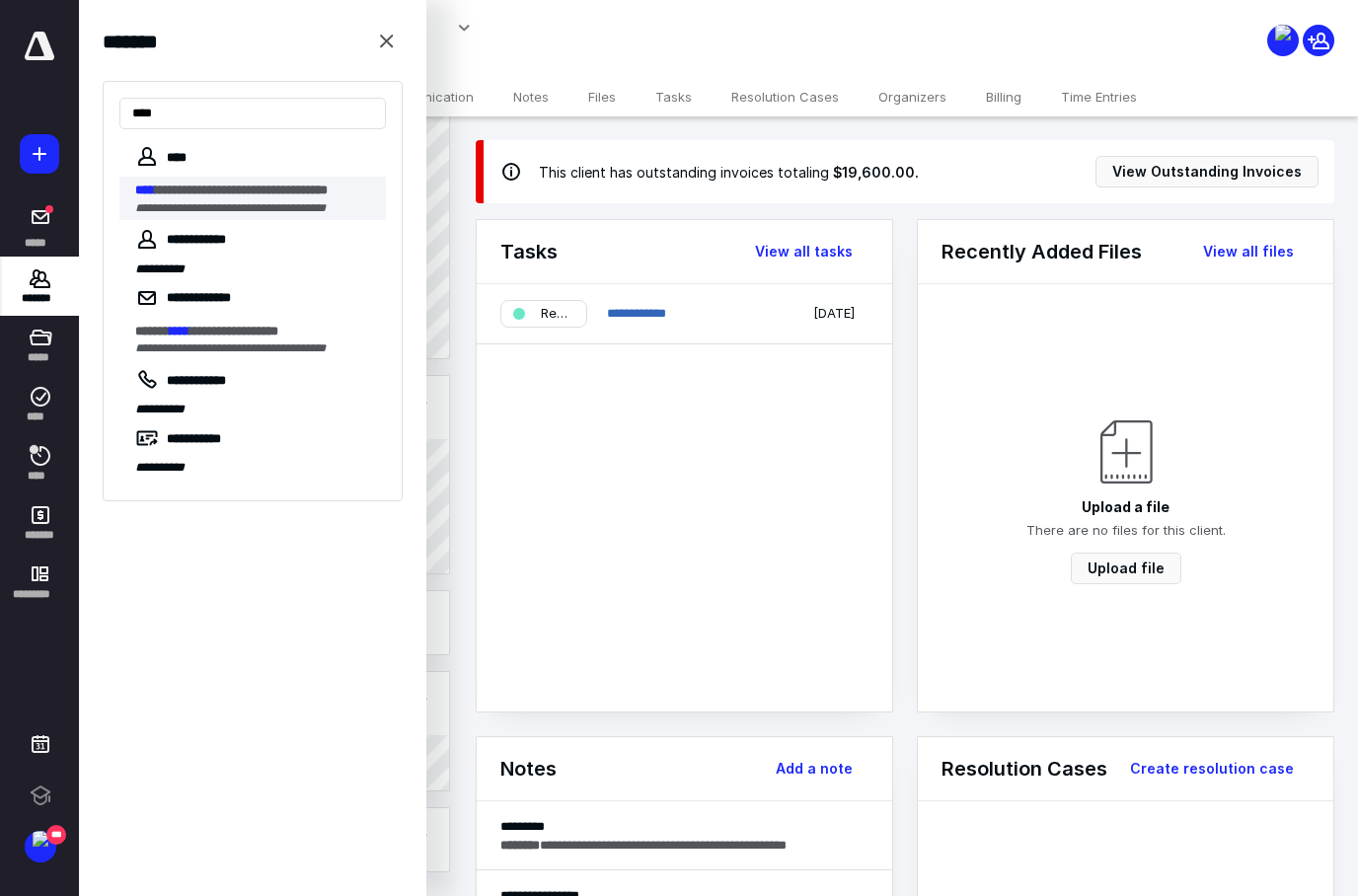 click on "**********" at bounding box center (241, 189) 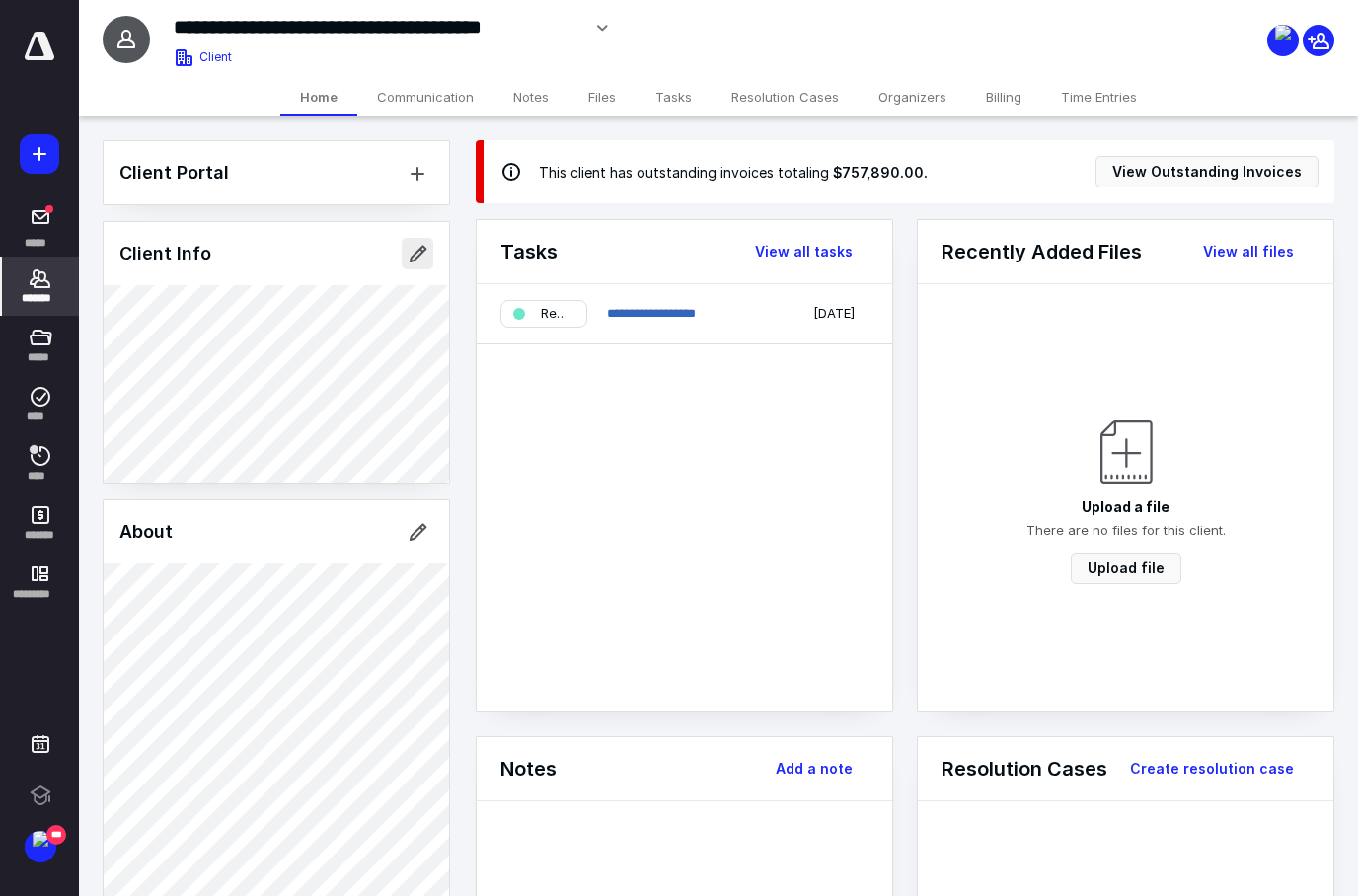 click at bounding box center [417, 254] 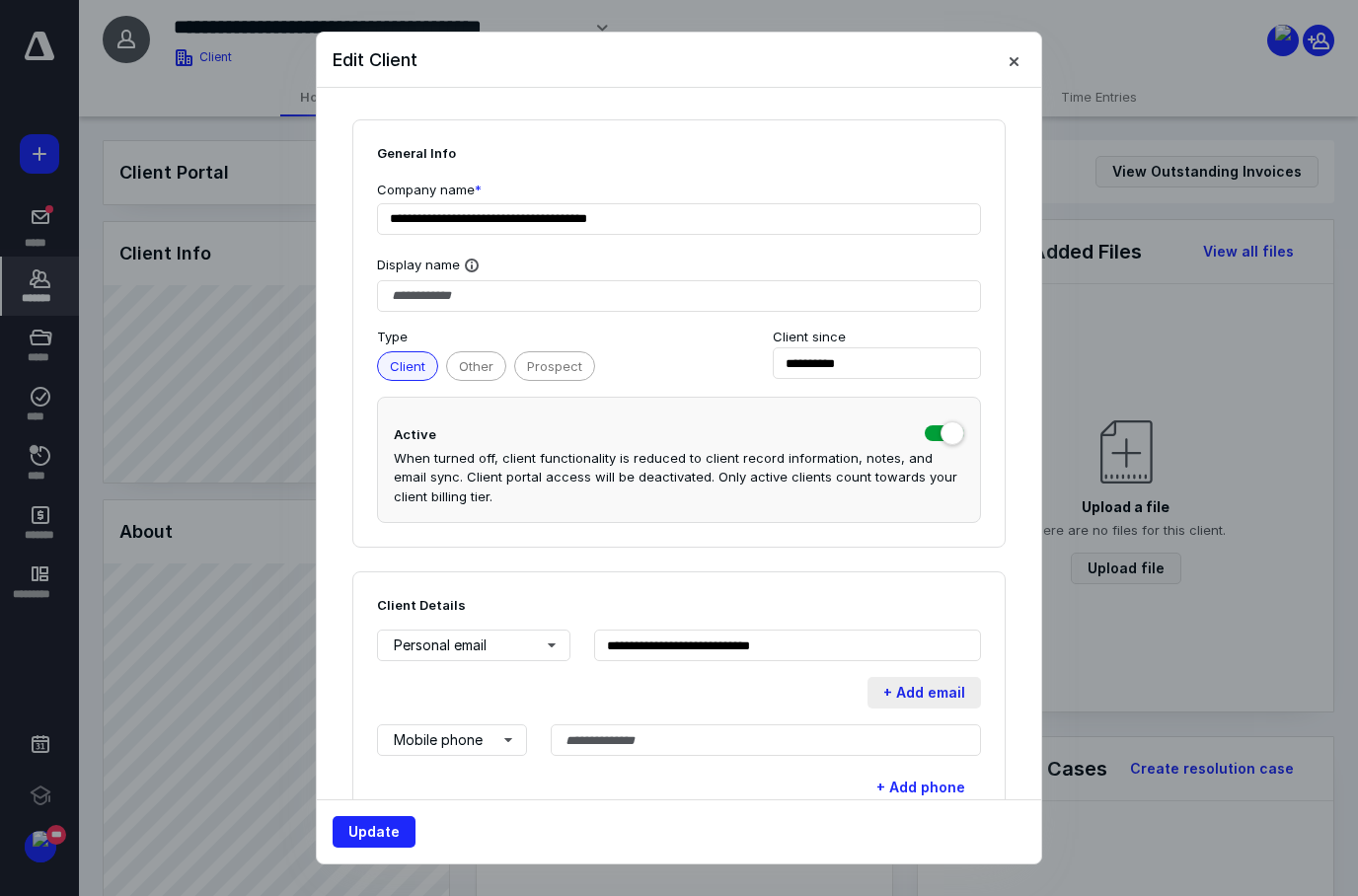click on "+ Add email" at bounding box center [924, 693] 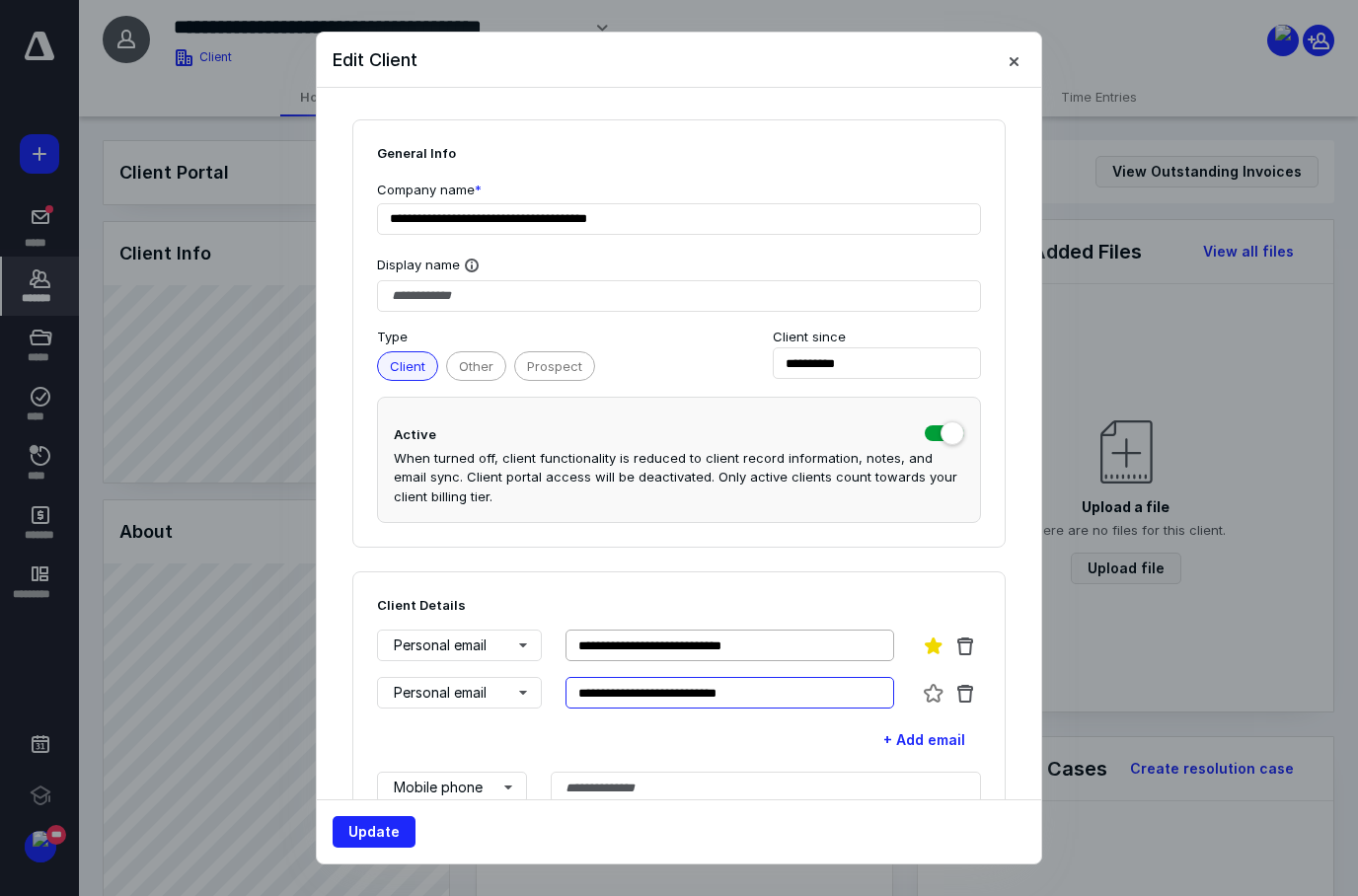 type on "**********" 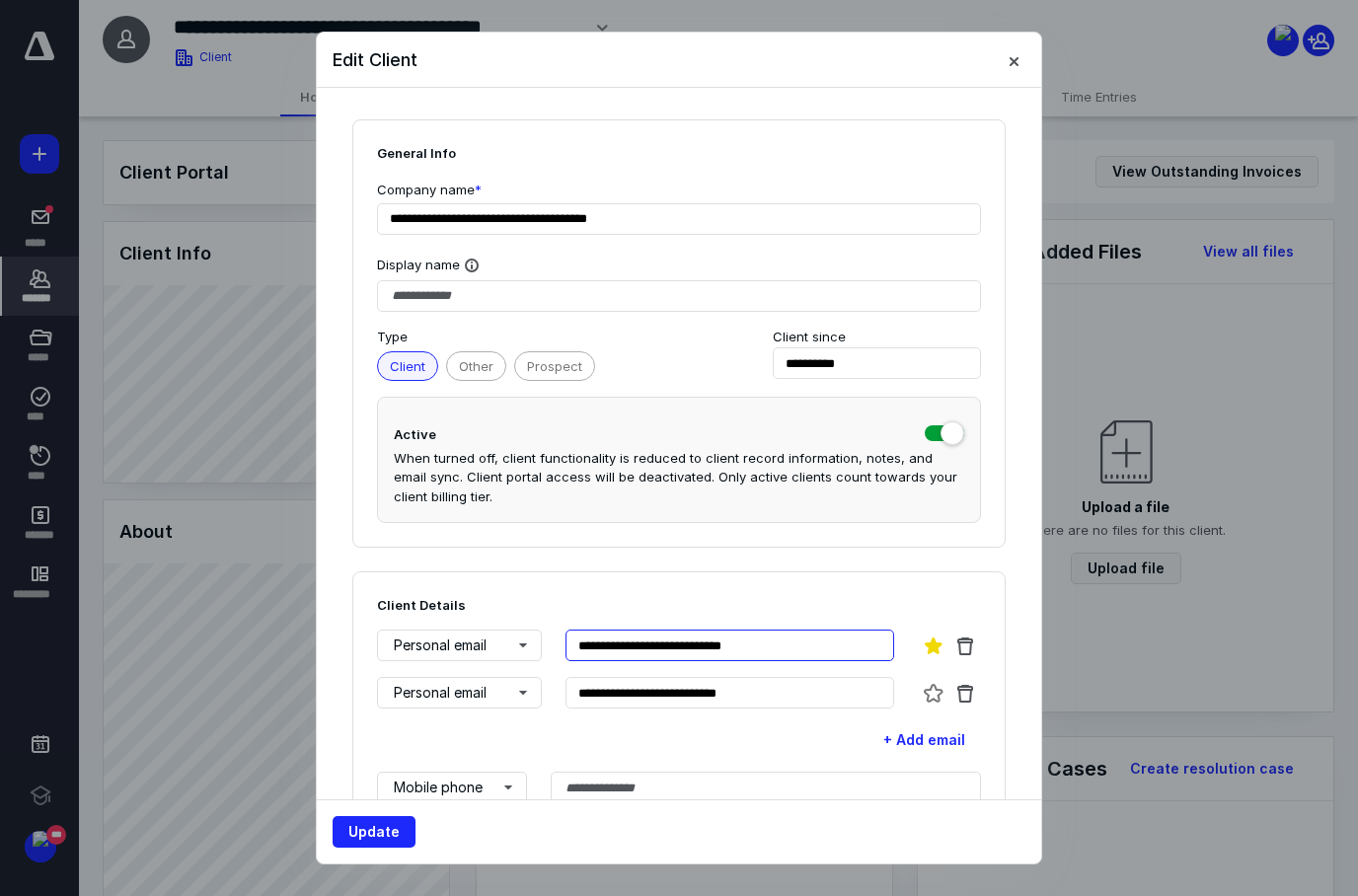 click on "**********" at bounding box center (729, 645) 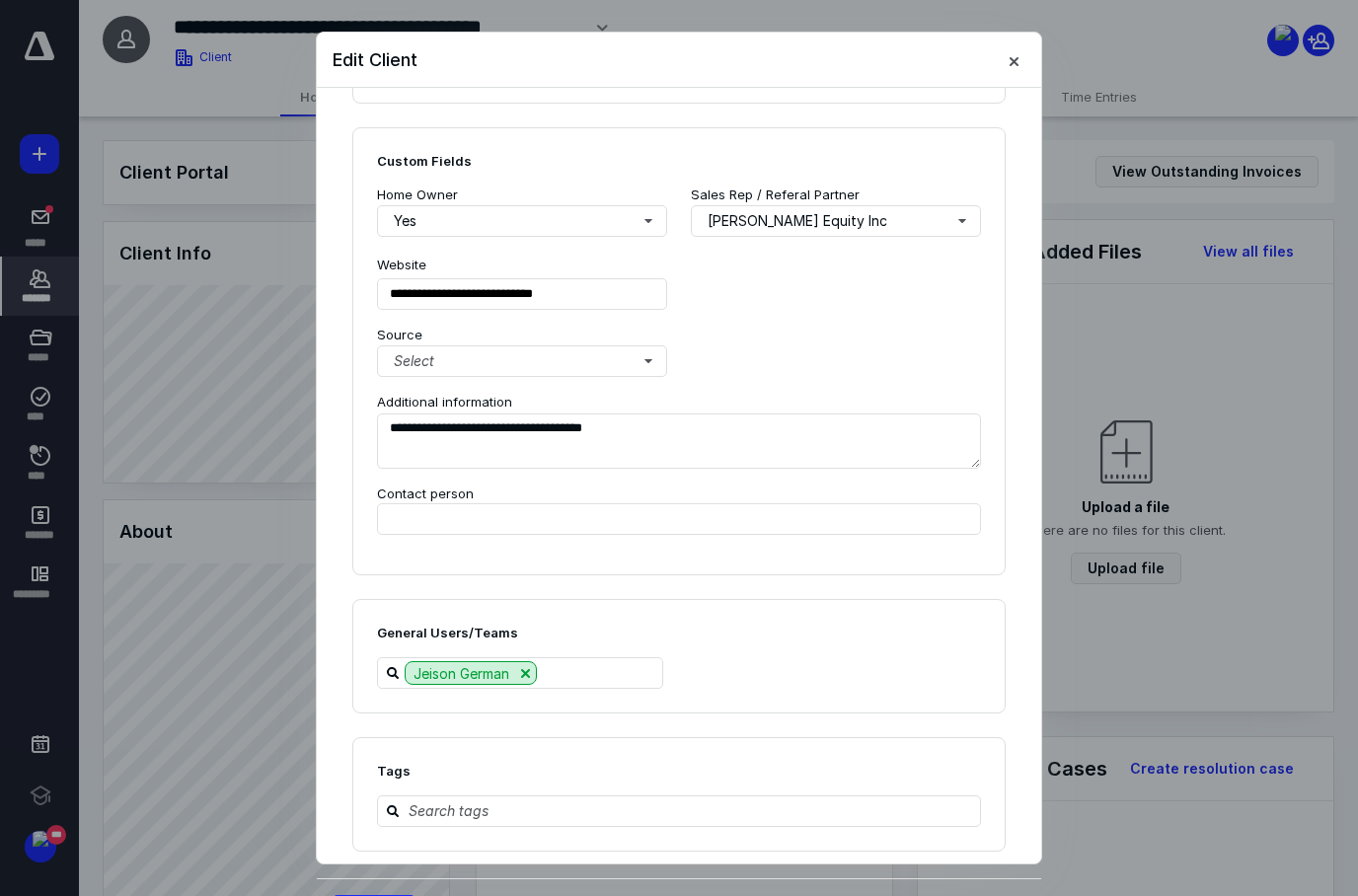 scroll, scrollTop: 1372, scrollLeft: 0, axis: vertical 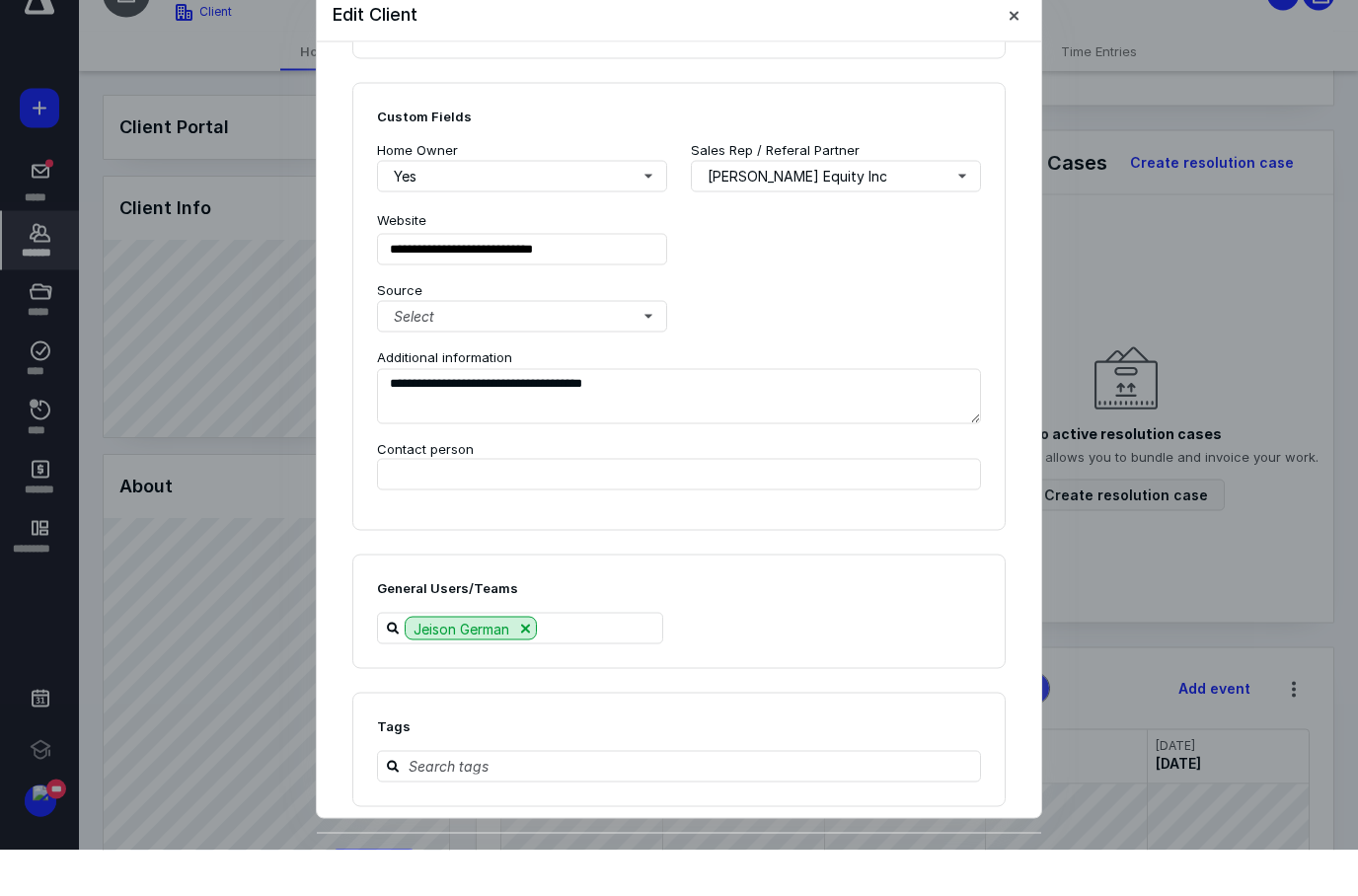 click on "Update" at bounding box center [374, 911] 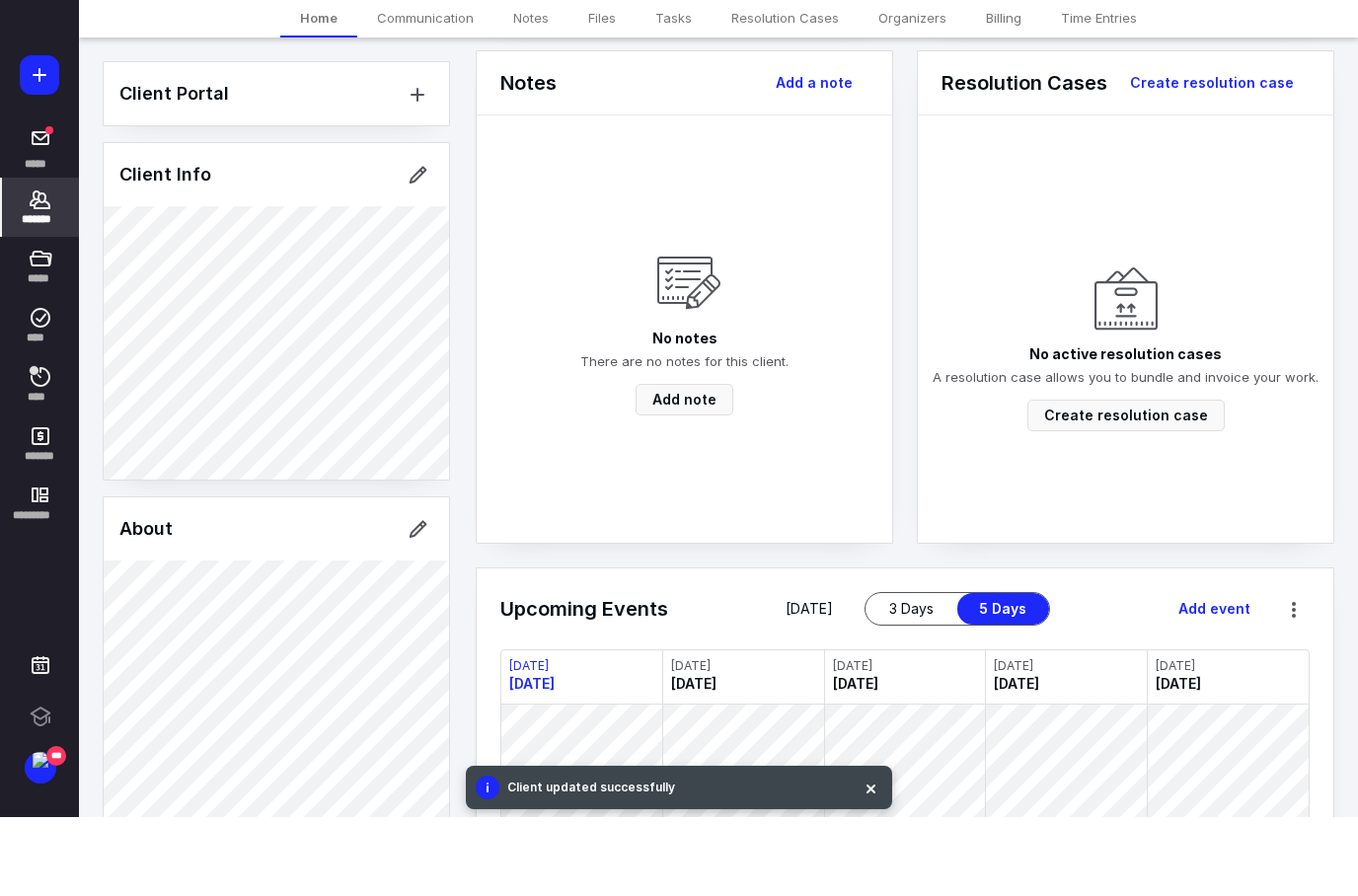 scroll, scrollTop: 686, scrollLeft: 0, axis: vertical 